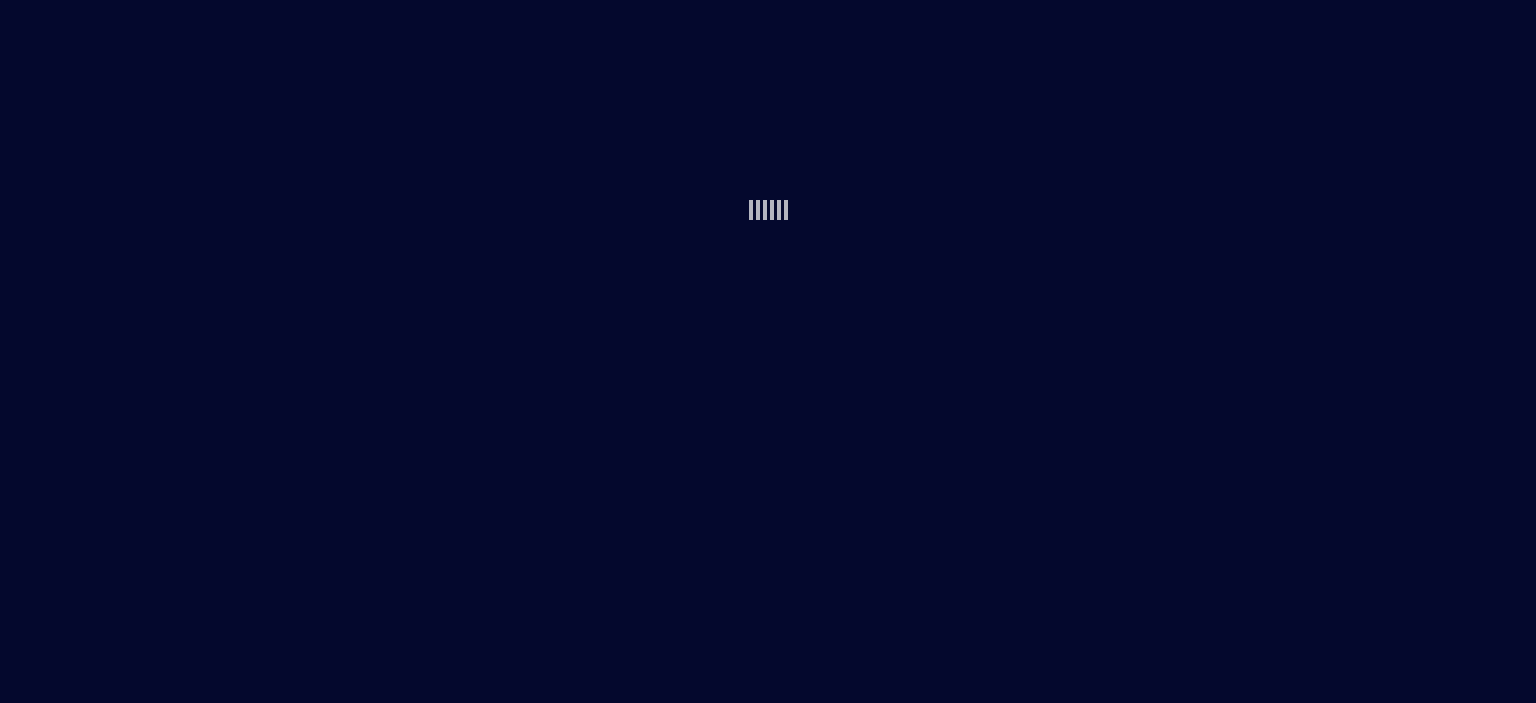 scroll, scrollTop: 0, scrollLeft: 0, axis: both 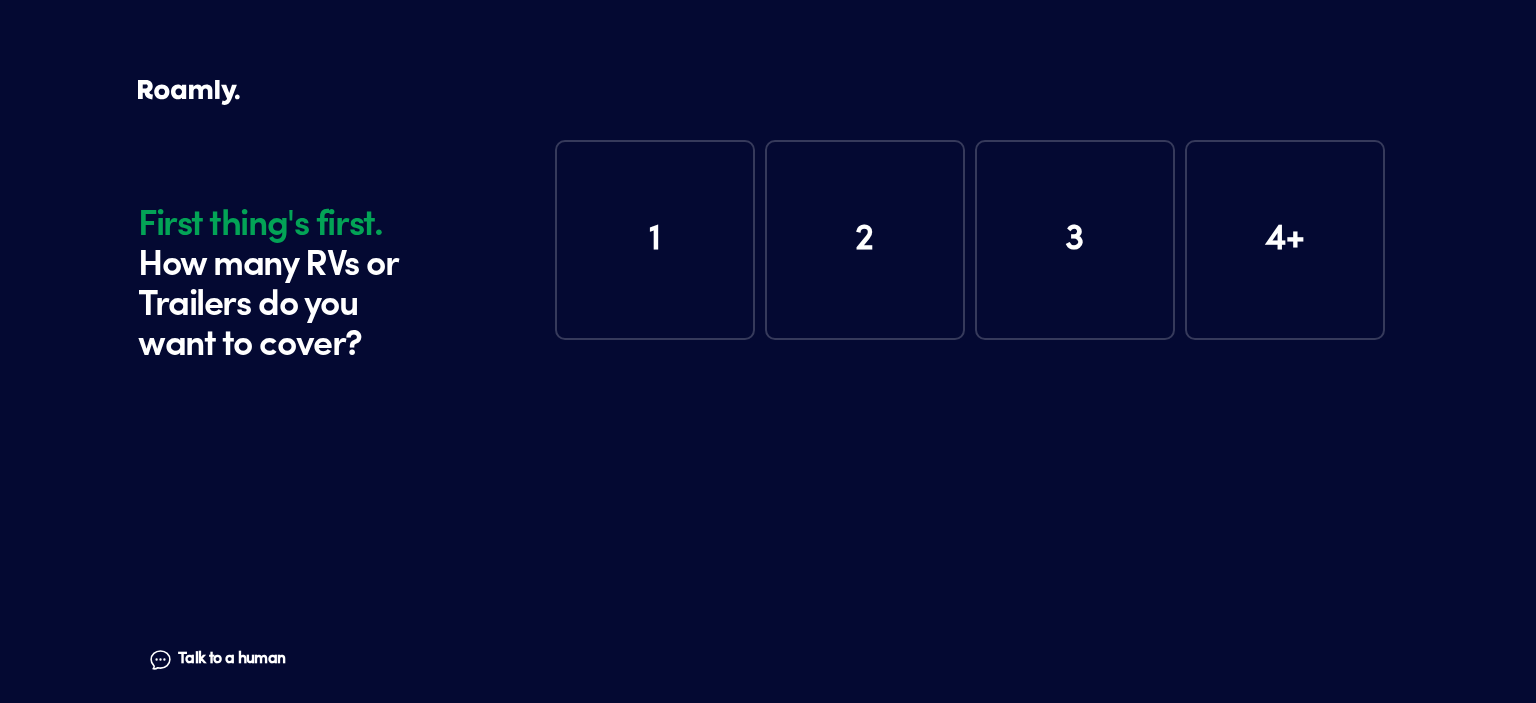click on "1" at bounding box center (655, 240) 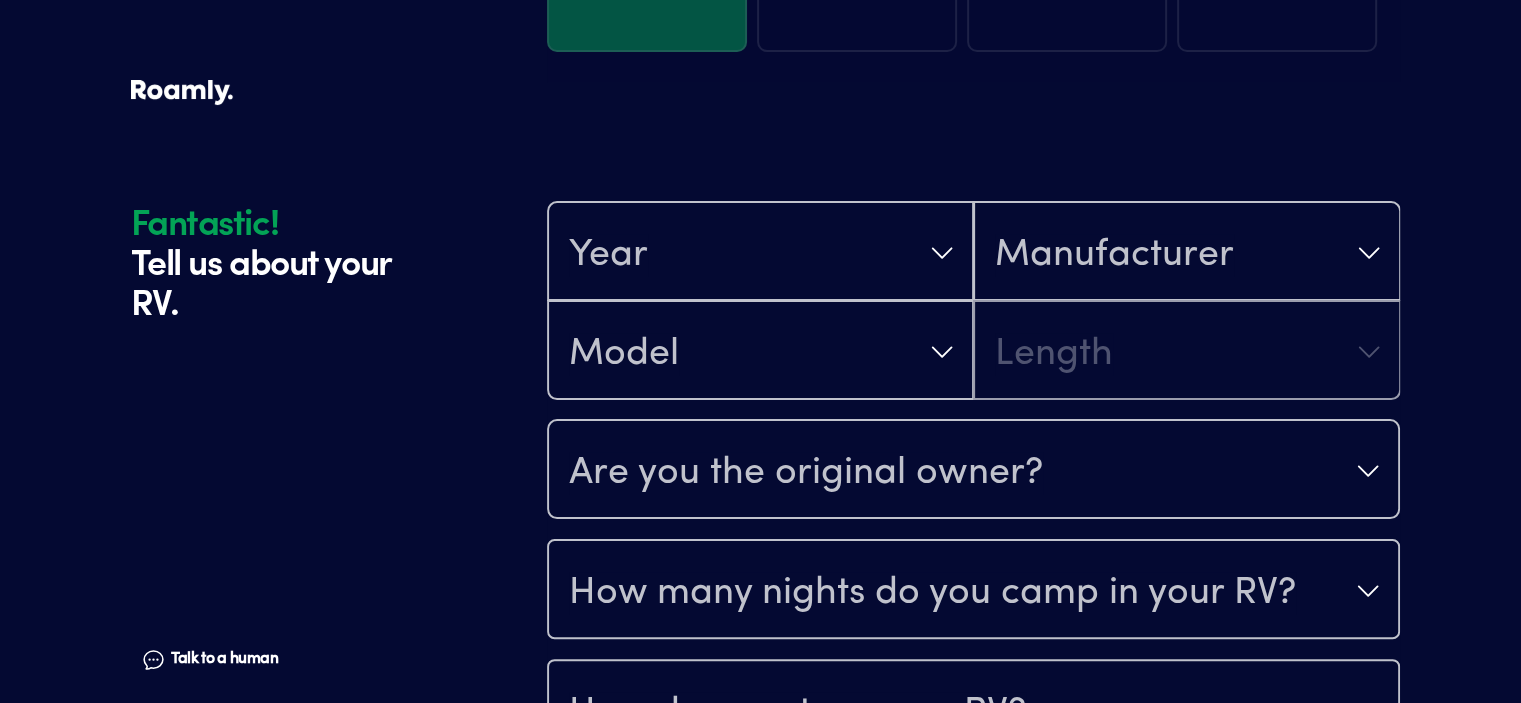 scroll, scrollTop: 390, scrollLeft: 0, axis: vertical 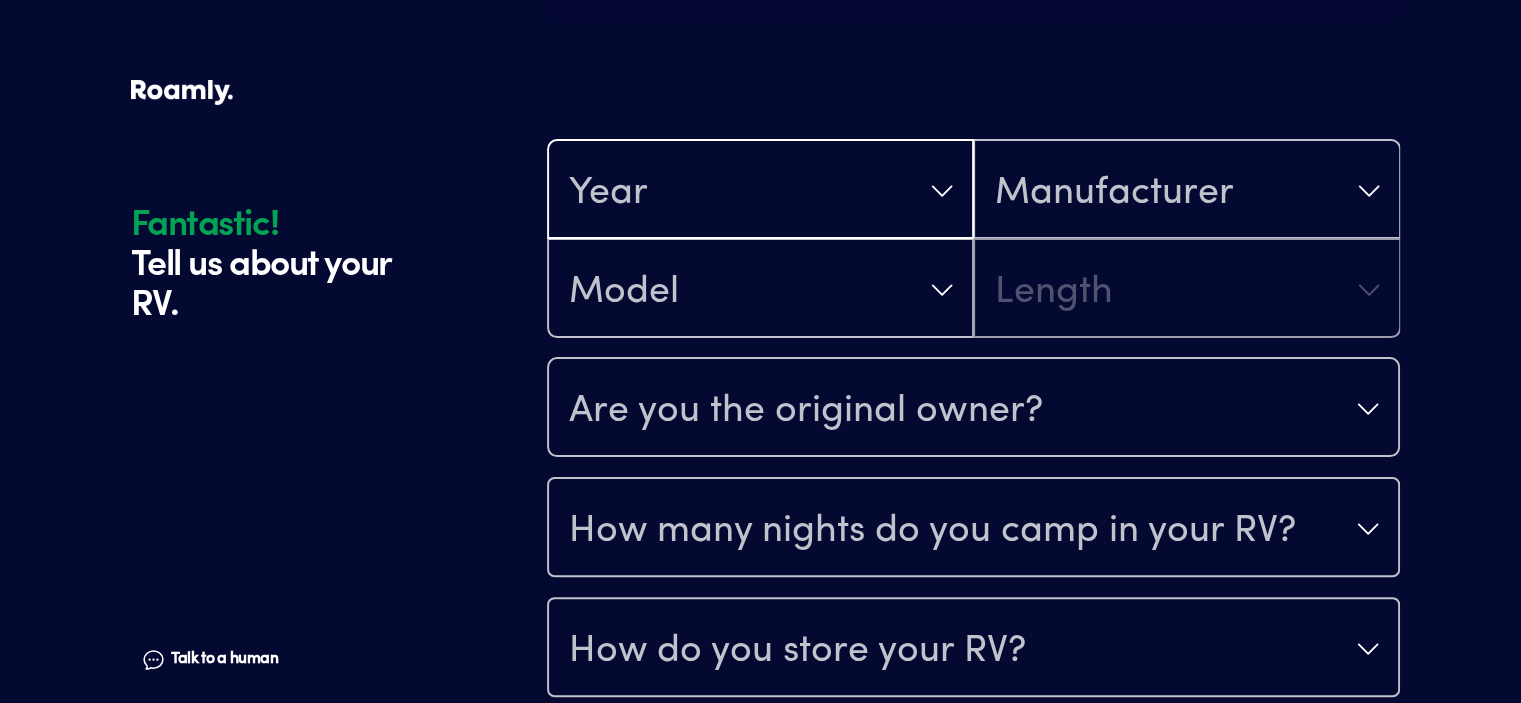 click on "Year" at bounding box center [760, 191] 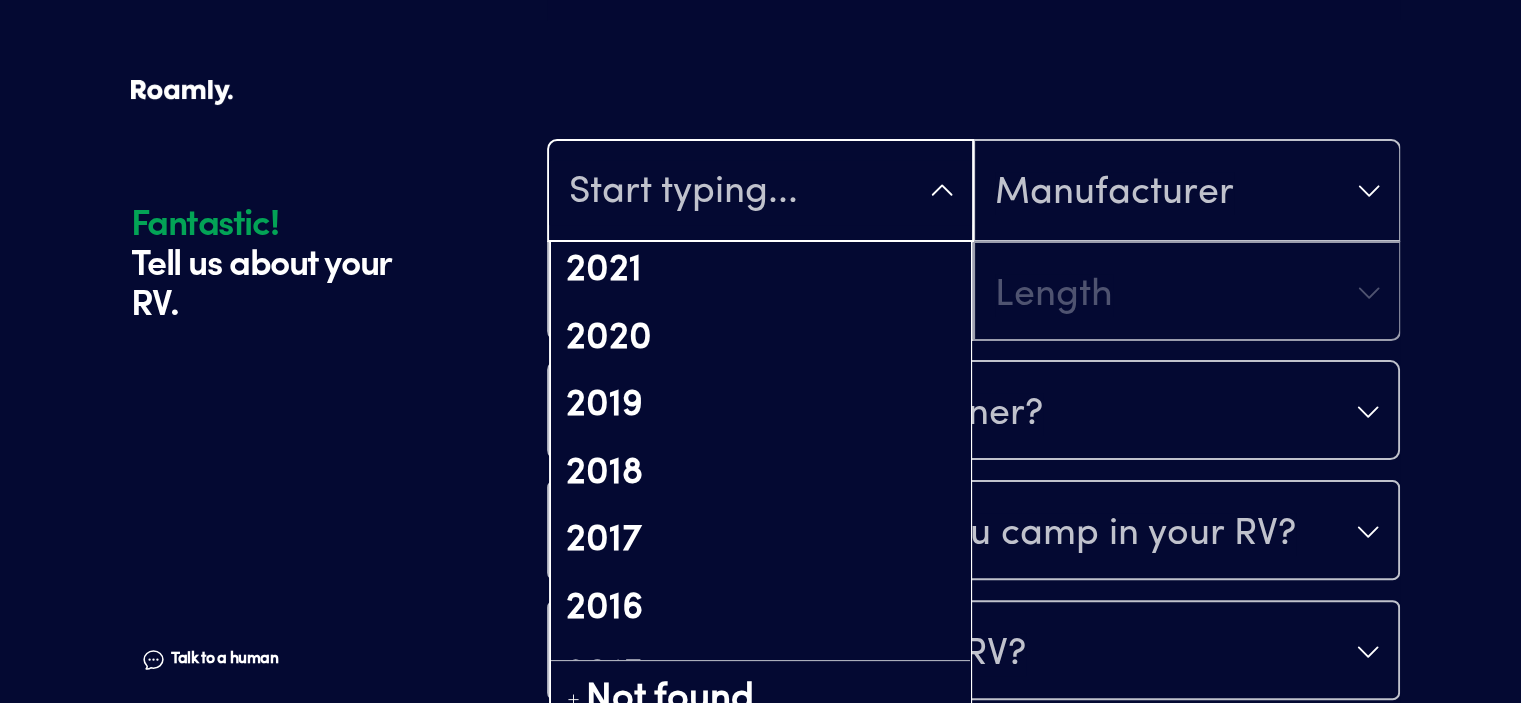 scroll, scrollTop: 420, scrollLeft: 0, axis: vertical 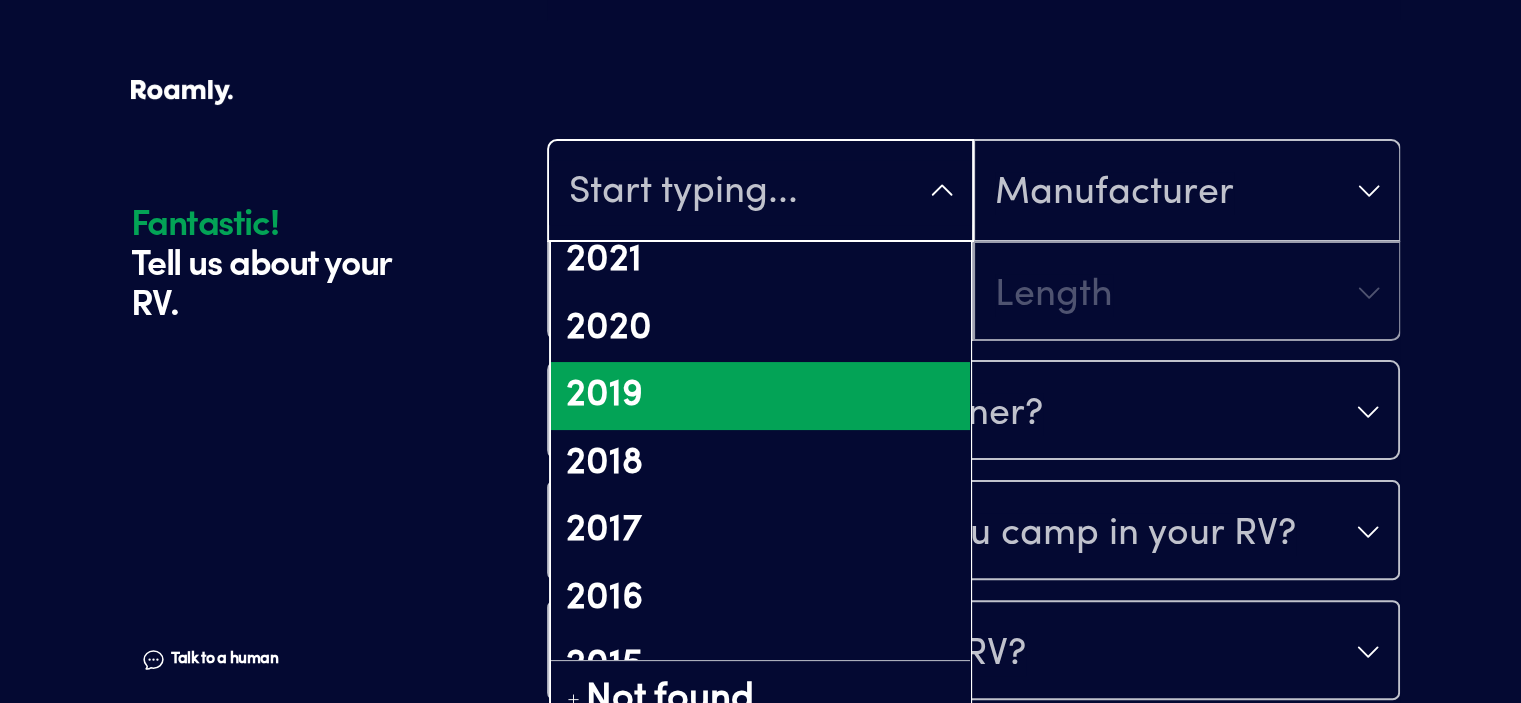 click on "2019" at bounding box center (760, 396) 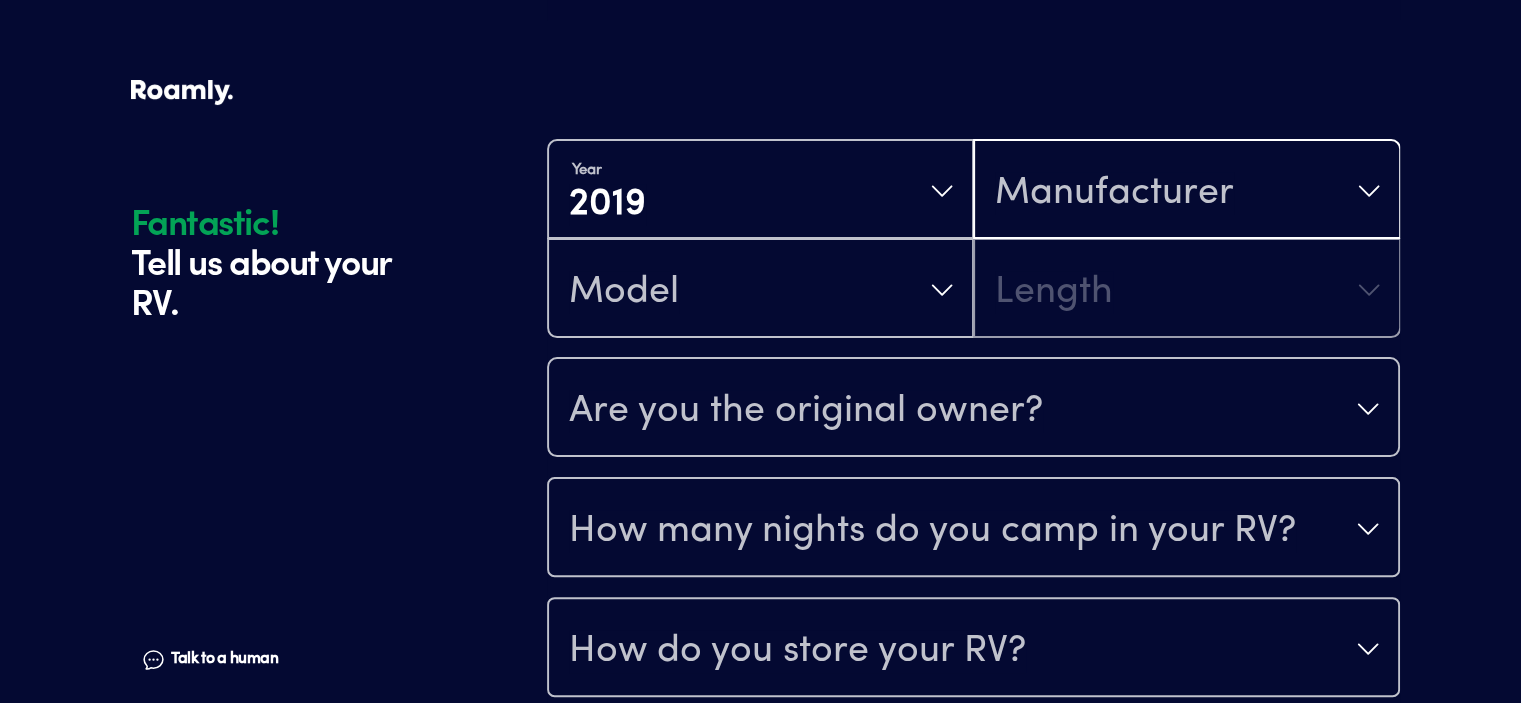 click on "Manufacturer" at bounding box center (1114, 193) 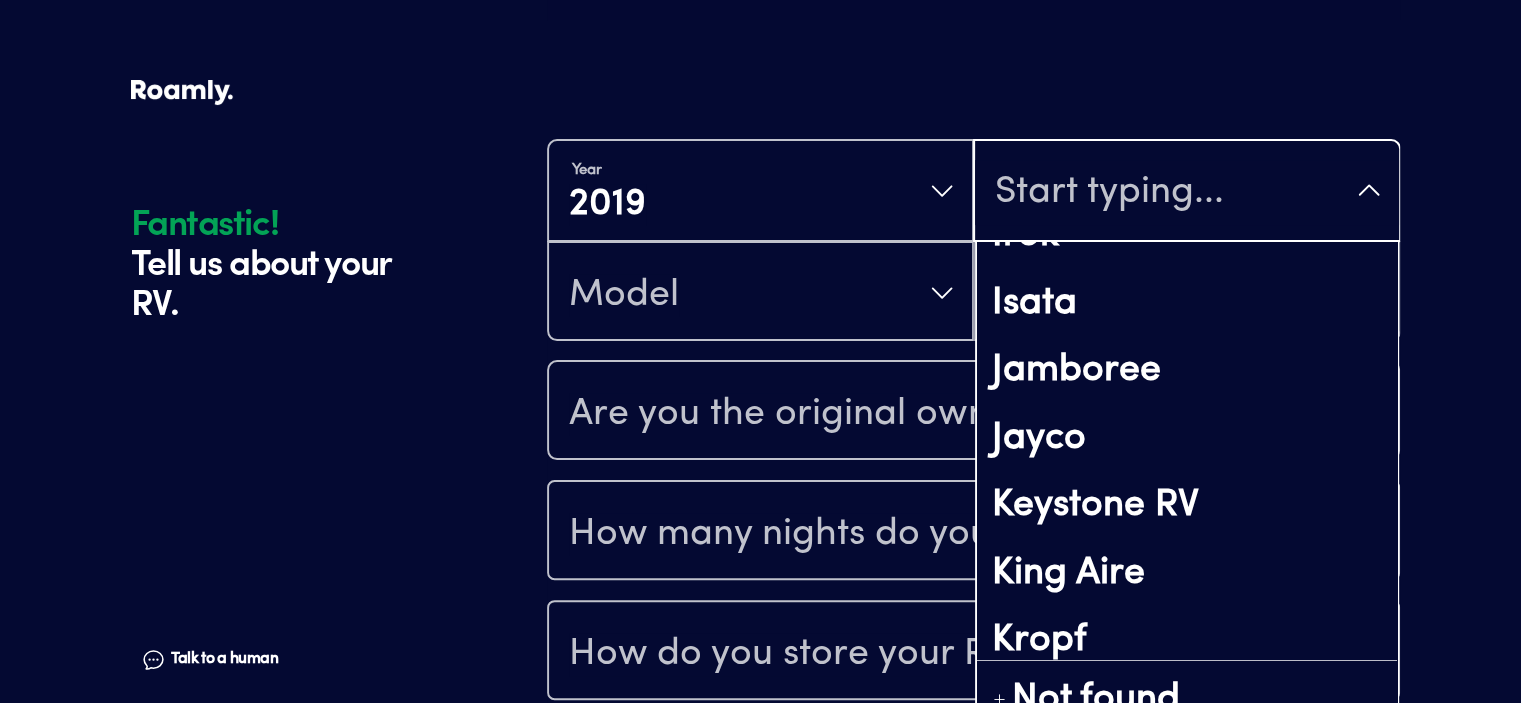 scroll, scrollTop: 7182, scrollLeft: 0, axis: vertical 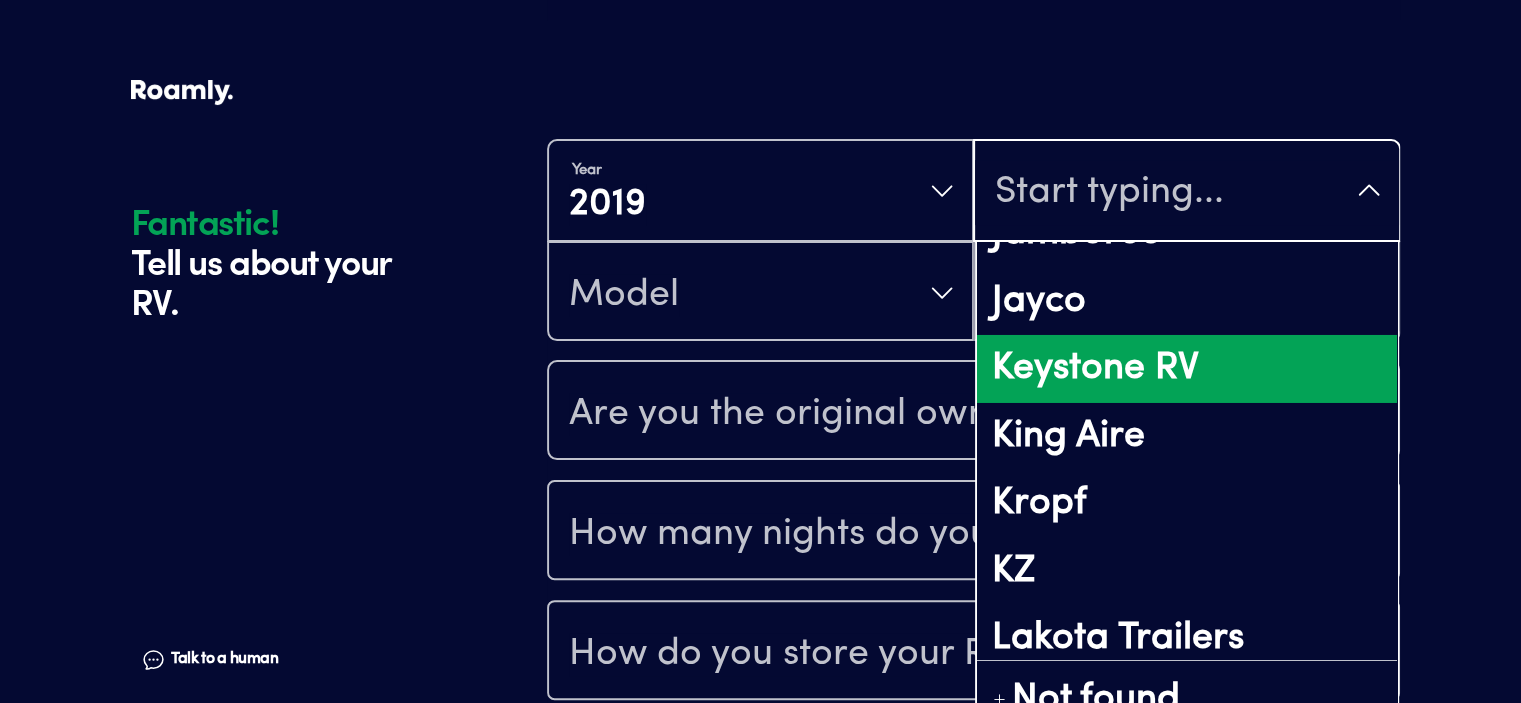 click on "Keystone RV" at bounding box center [1186, 369] 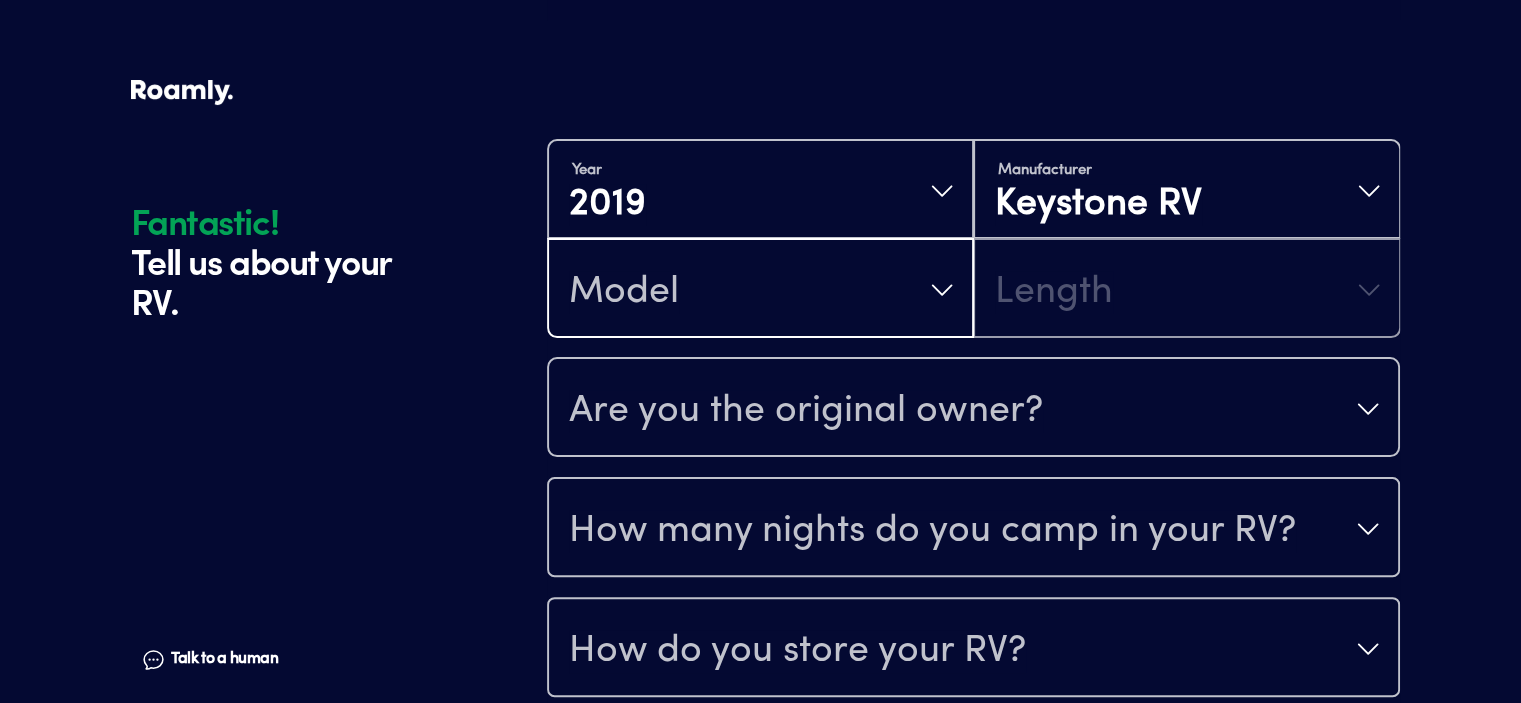click on "Model" at bounding box center [760, 290] 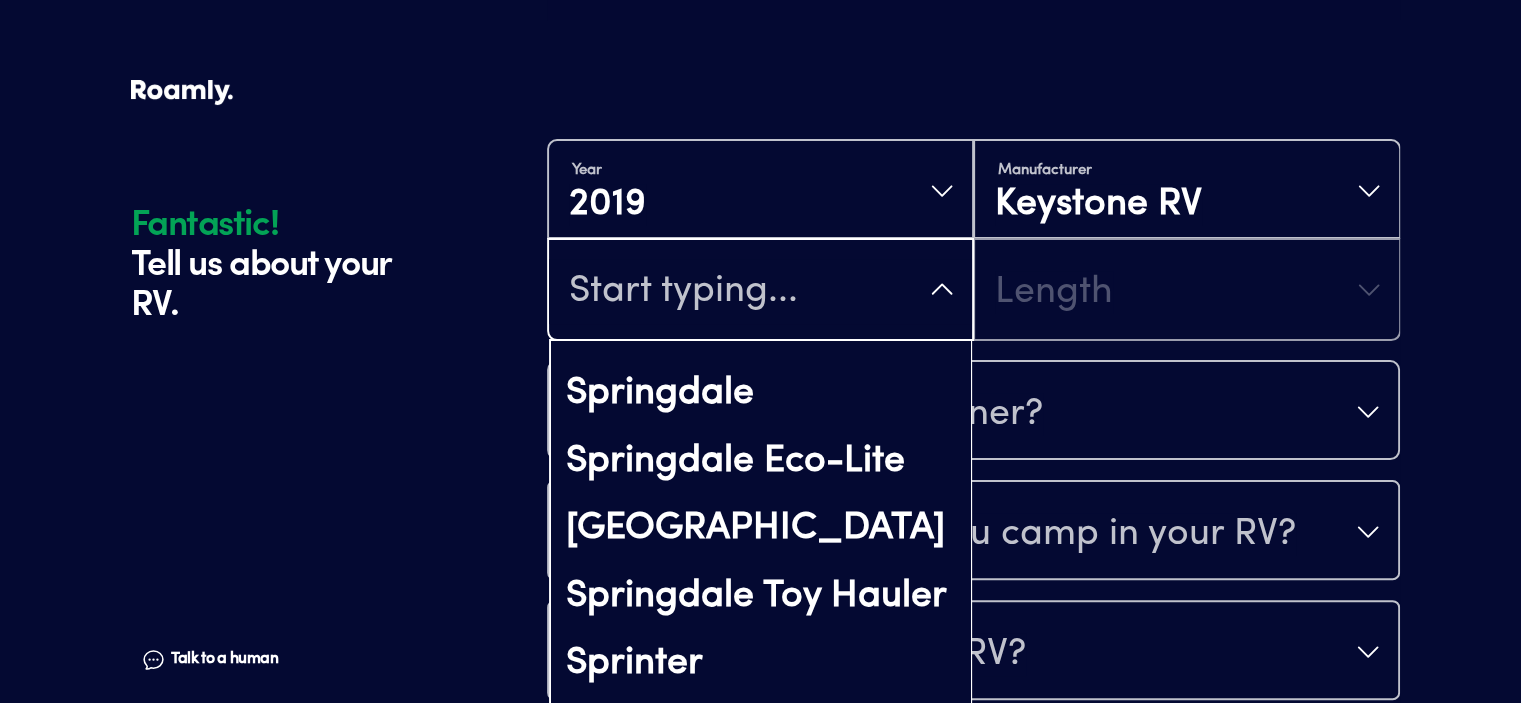 scroll, scrollTop: 2735, scrollLeft: 0, axis: vertical 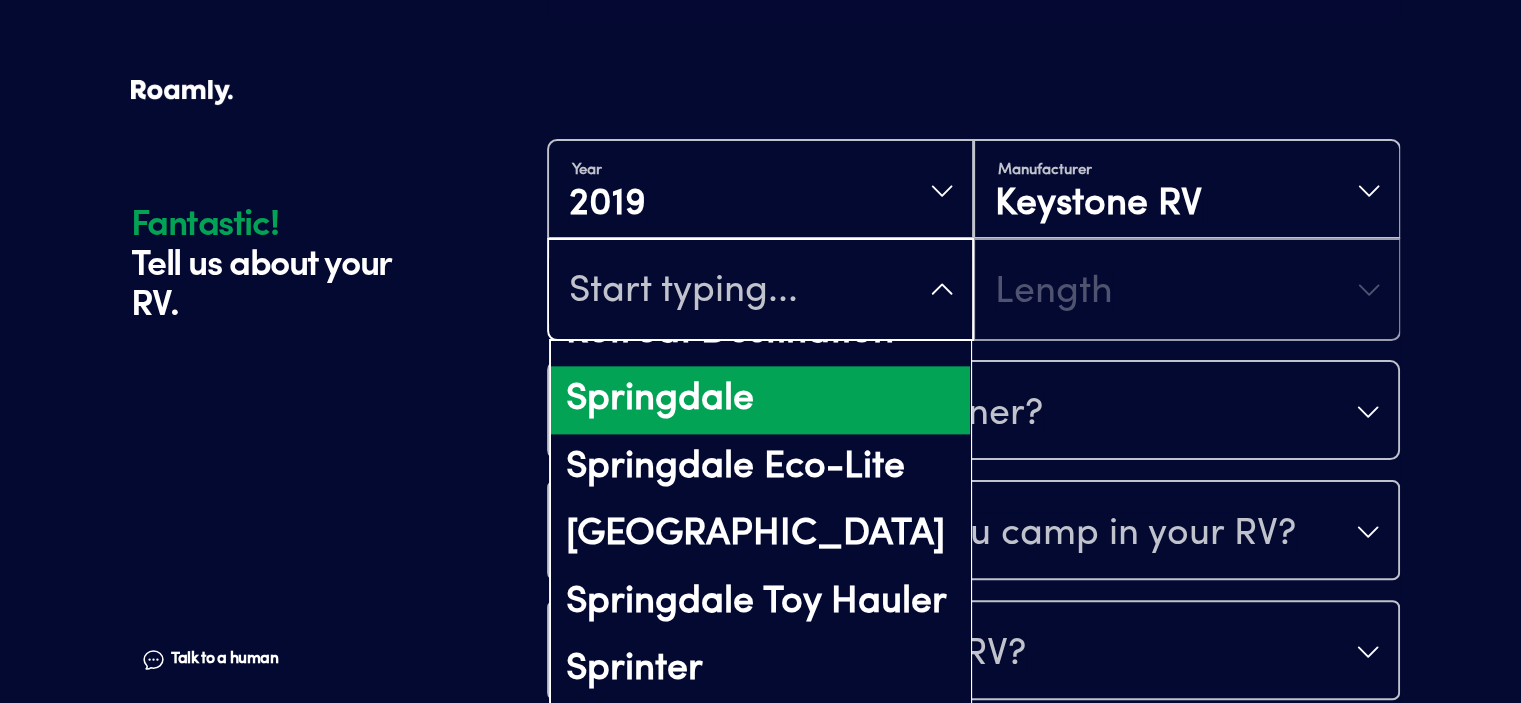 click on "Springdale" at bounding box center [760, 400] 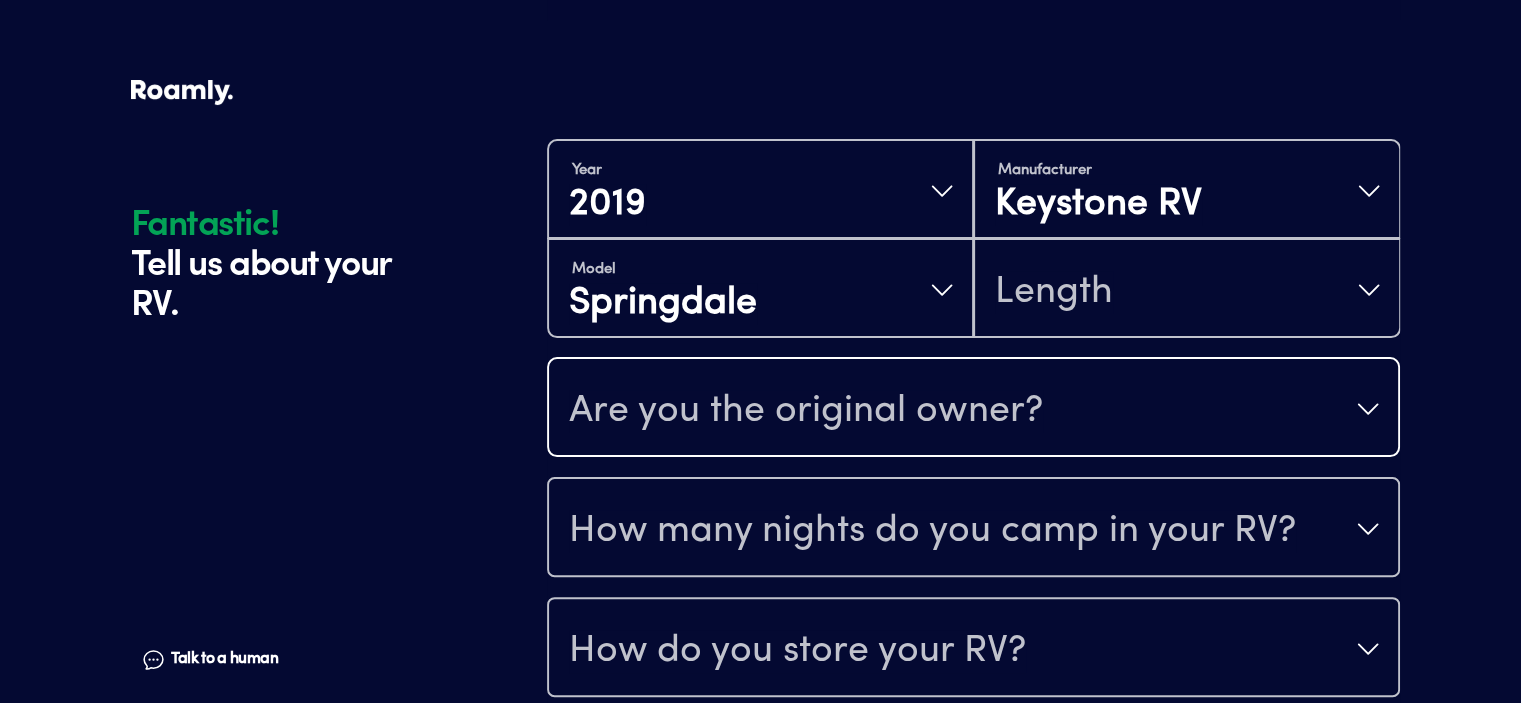 click on "Are you the original owner?" at bounding box center (973, 409) 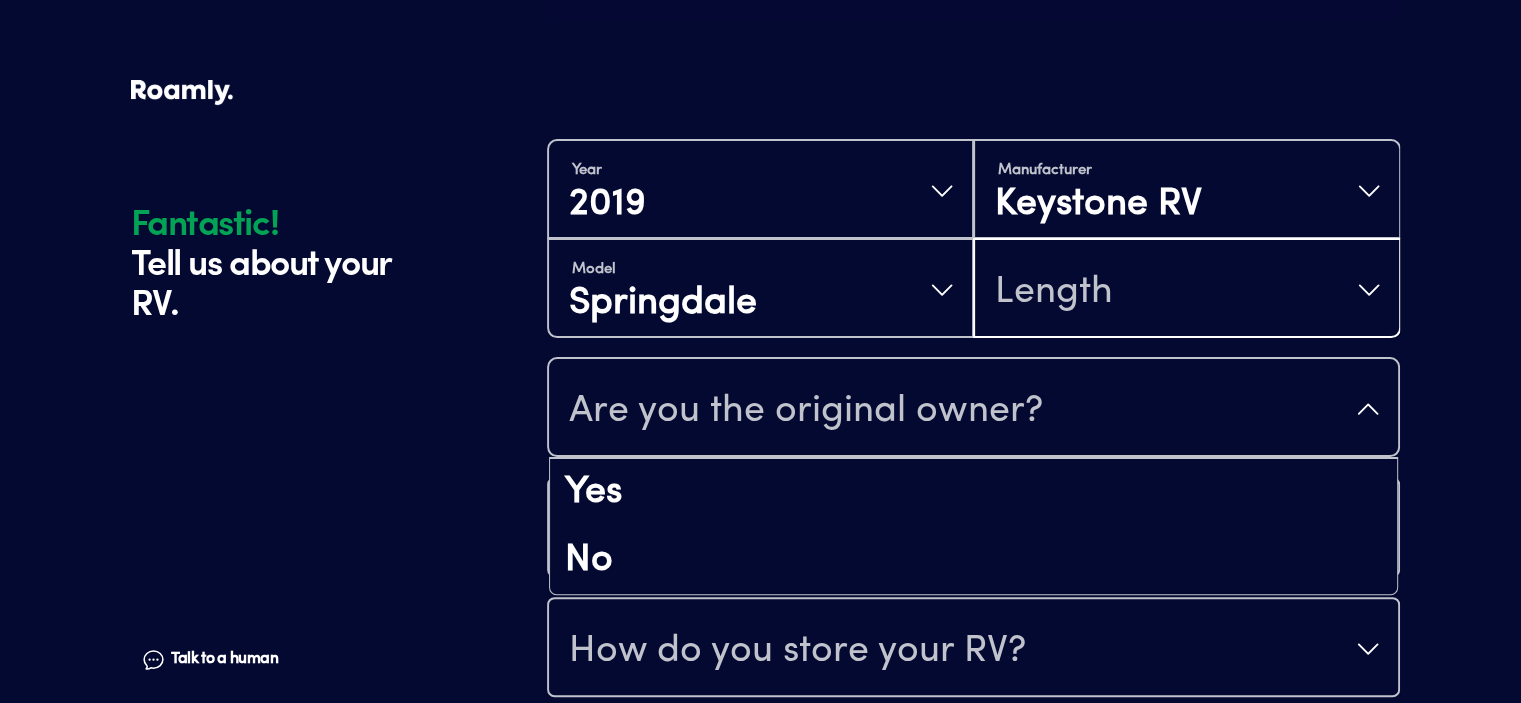 click on "Length" at bounding box center (1186, 290) 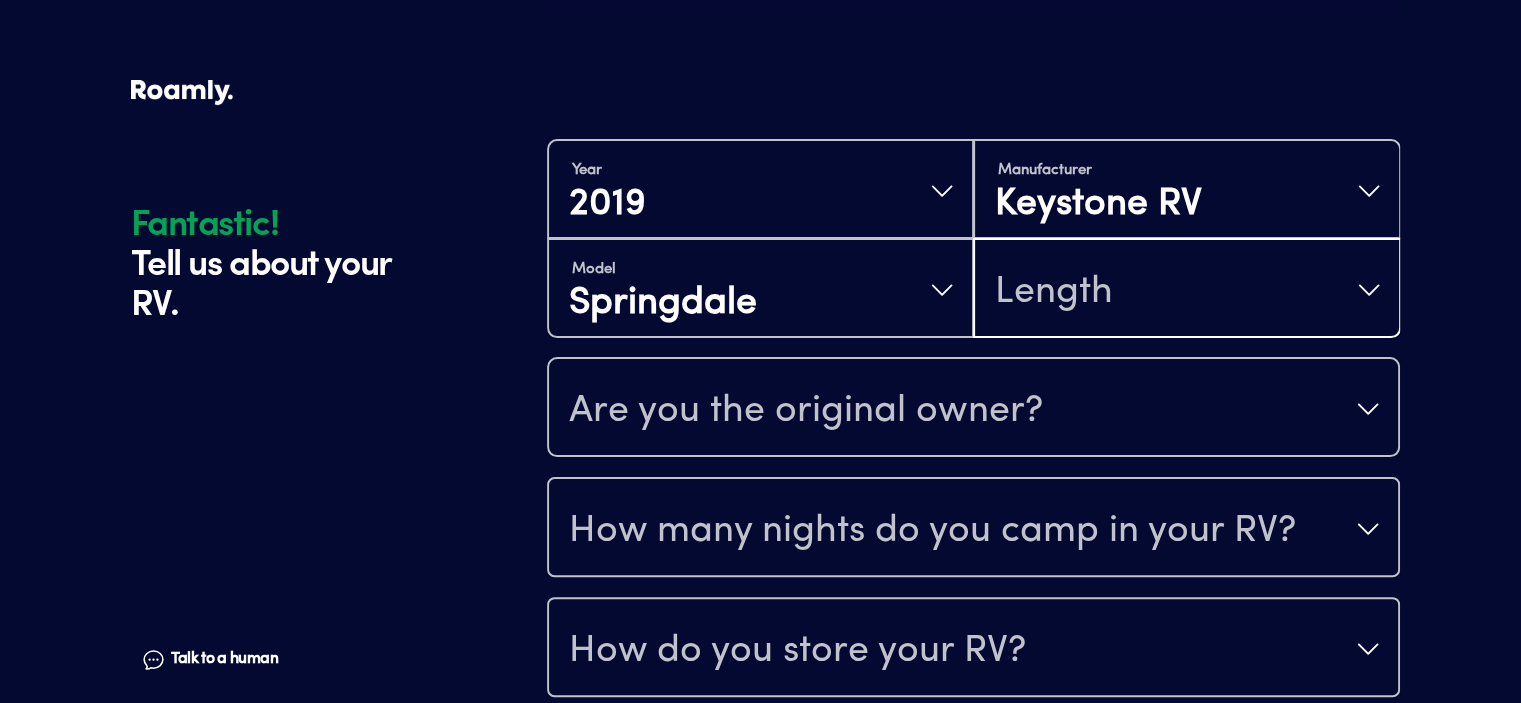 click on "Length" at bounding box center [1186, 290] 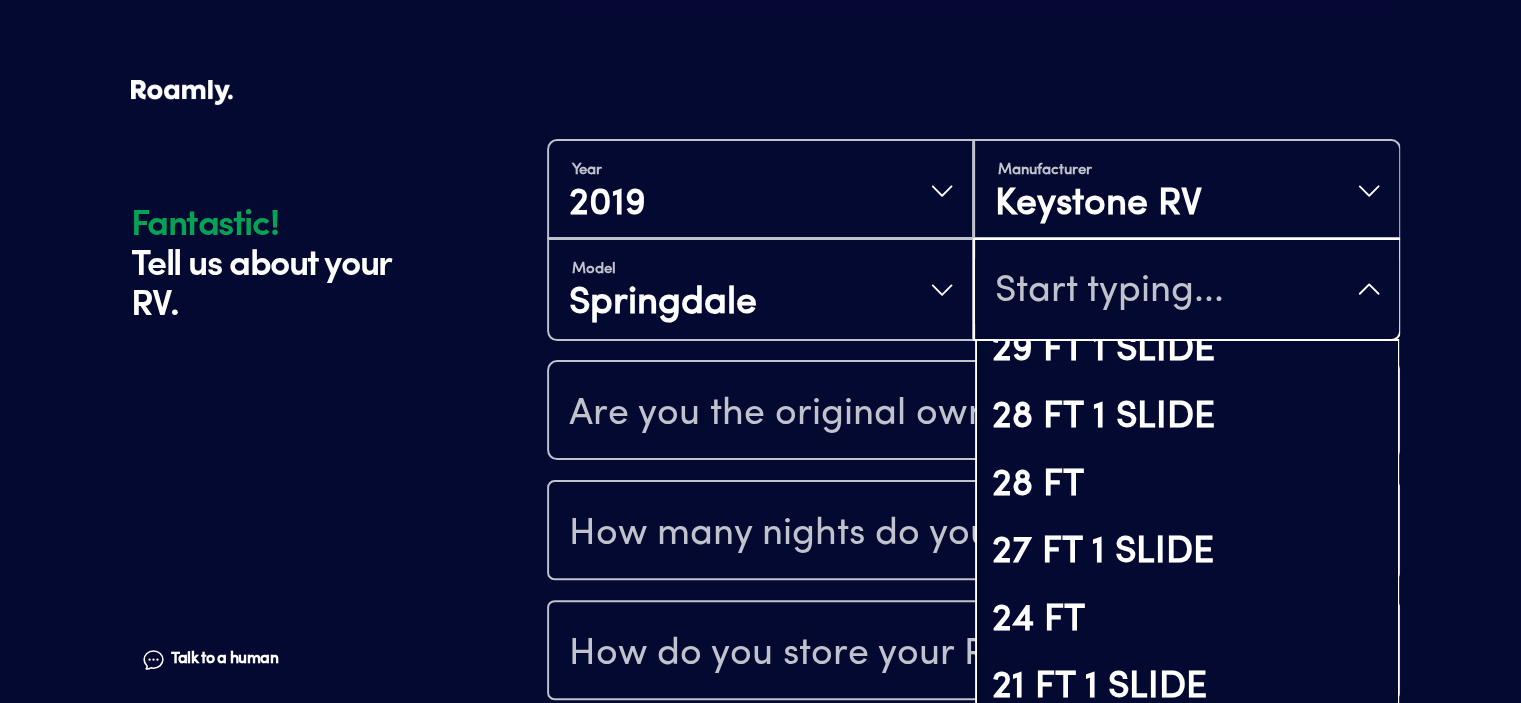 scroll, scrollTop: 931, scrollLeft: 0, axis: vertical 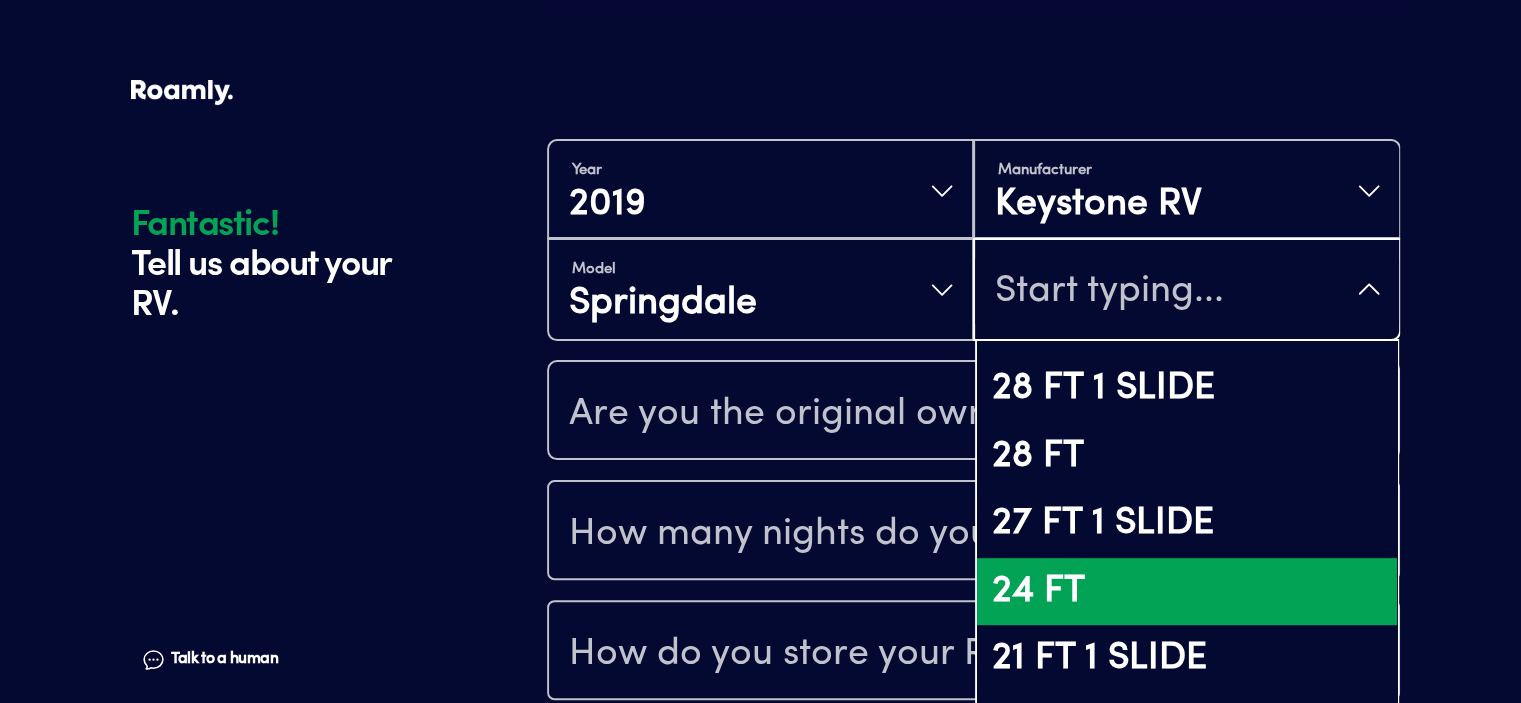 click on "24 FT" at bounding box center (1186, 592) 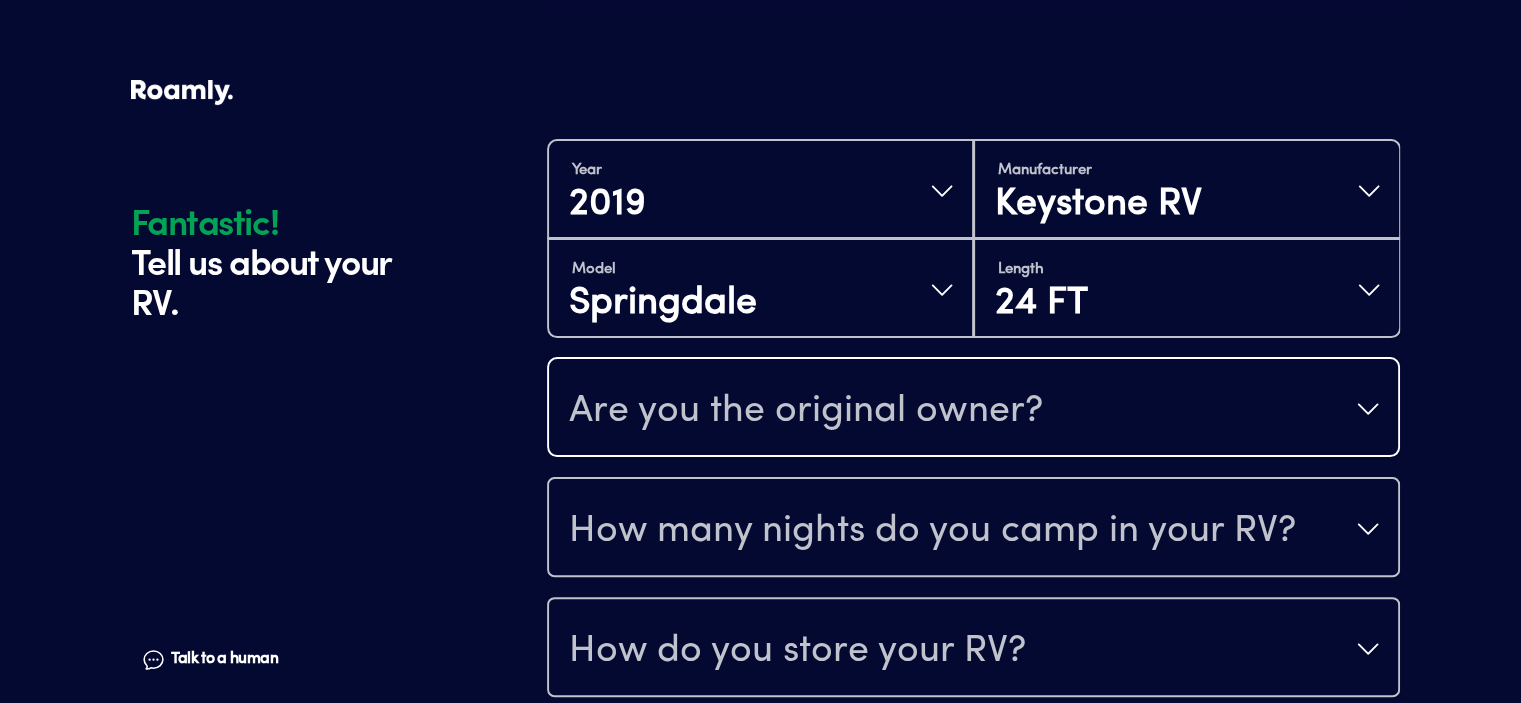 click on "Are you the original owner?" at bounding box center [806, 411] 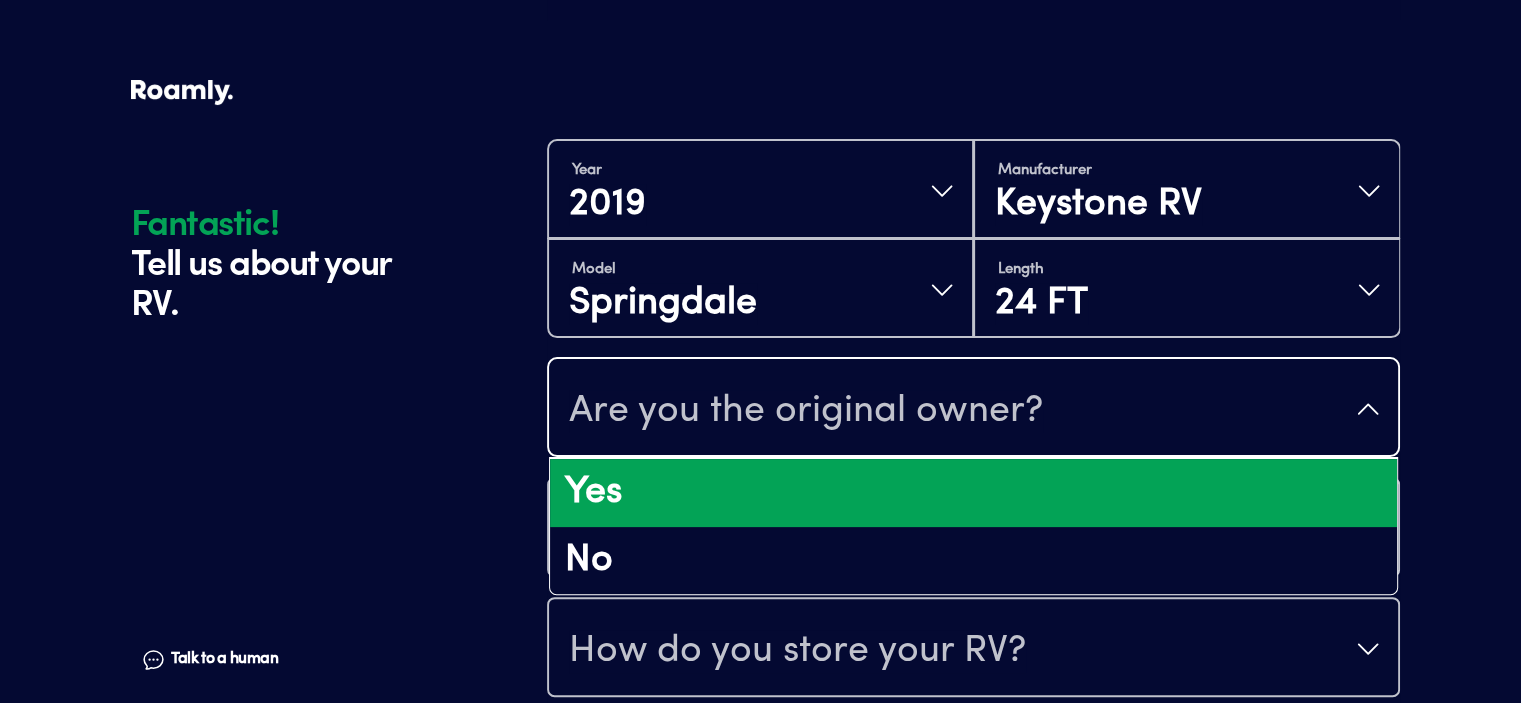 click on "Yes" at bounding box center (973, 493) 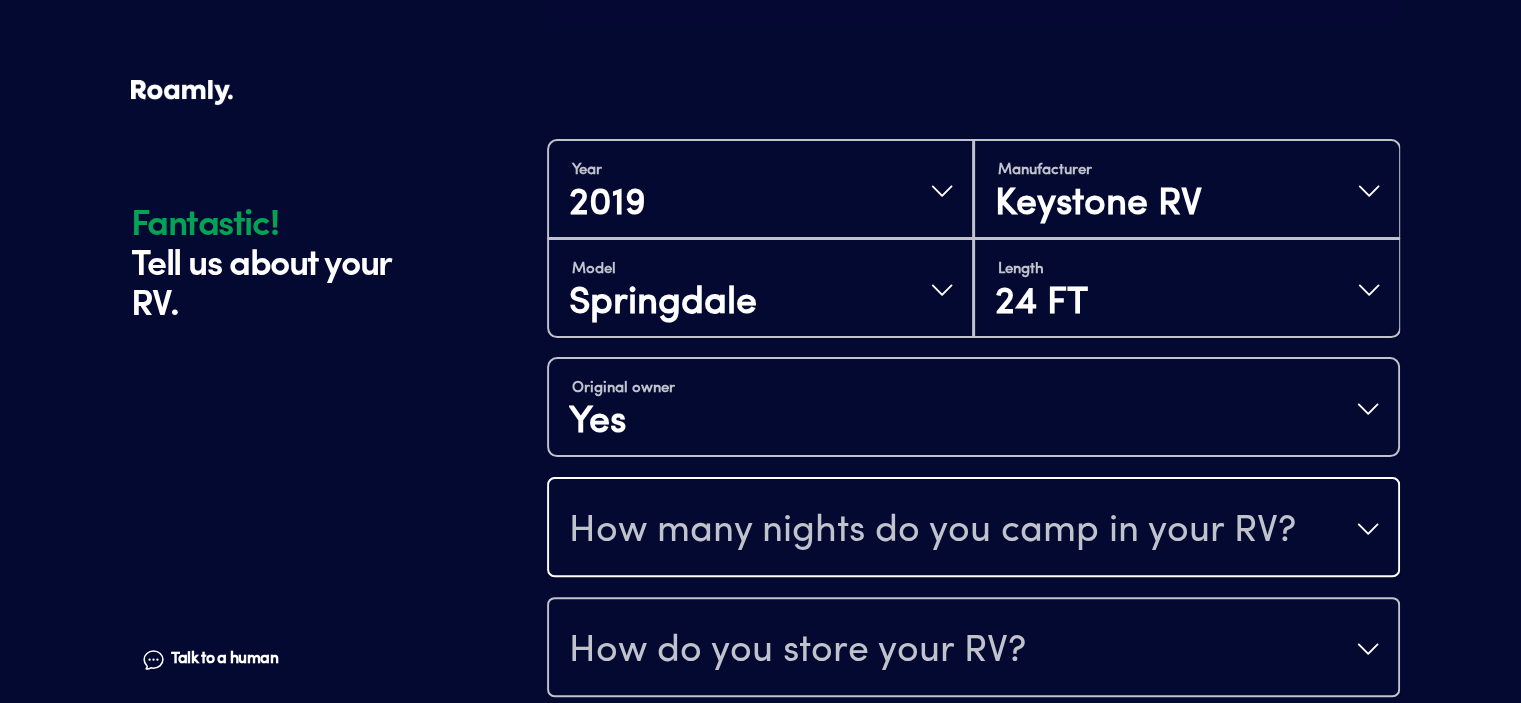 click on "How many nights do you camp in your RV?" at bounding box center (932, 531) 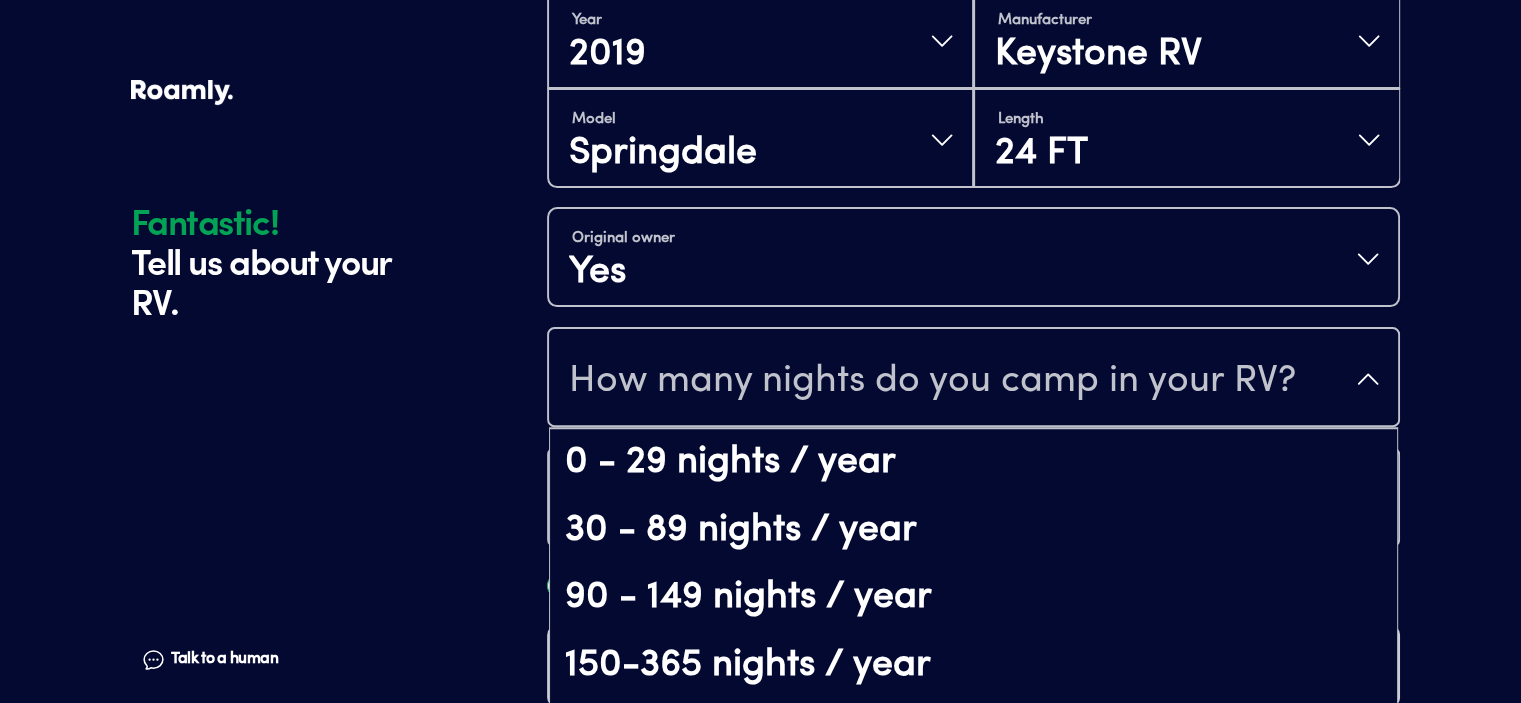 scroll, scrollTop: 573, scrollLeft: 0, axis: vertical 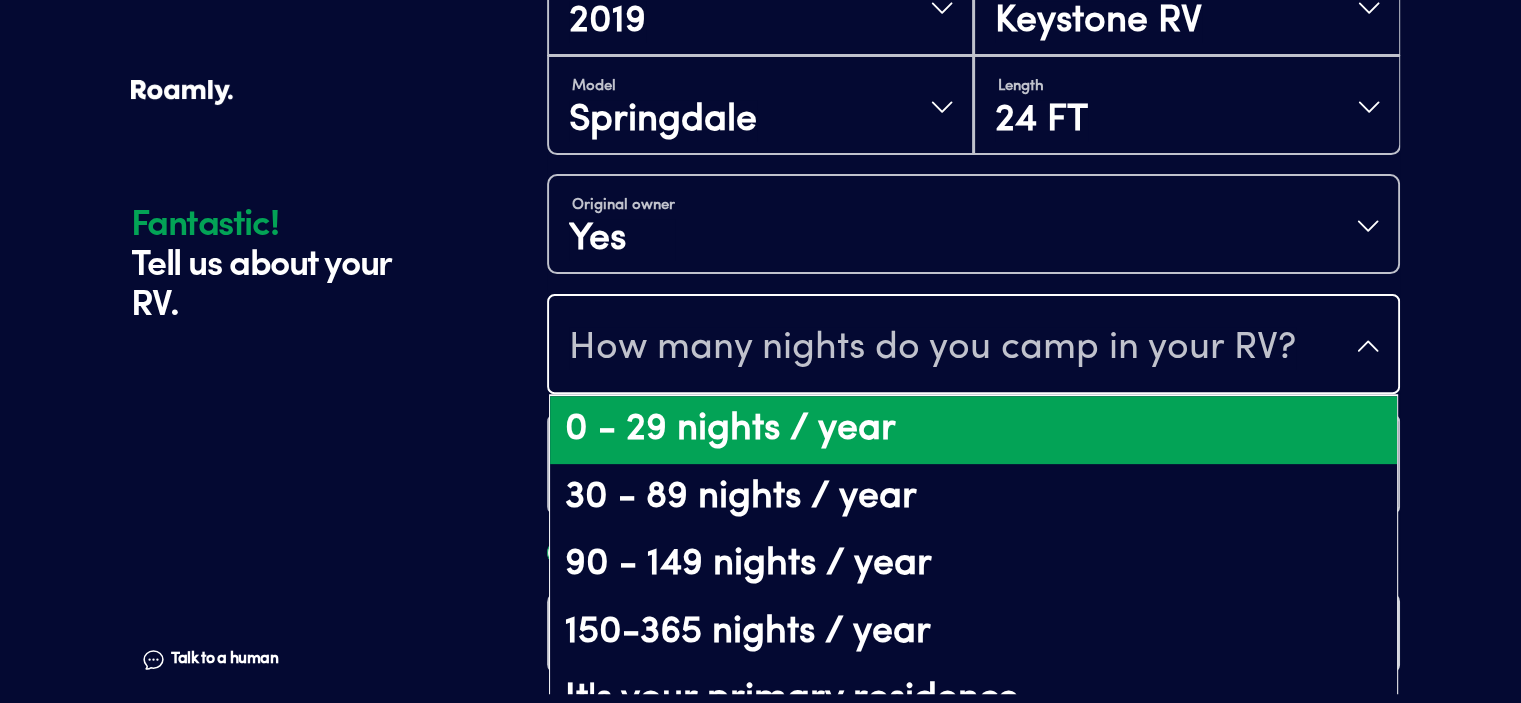 click on "0 - 29 nights / year" at bounding box center [973, 430] 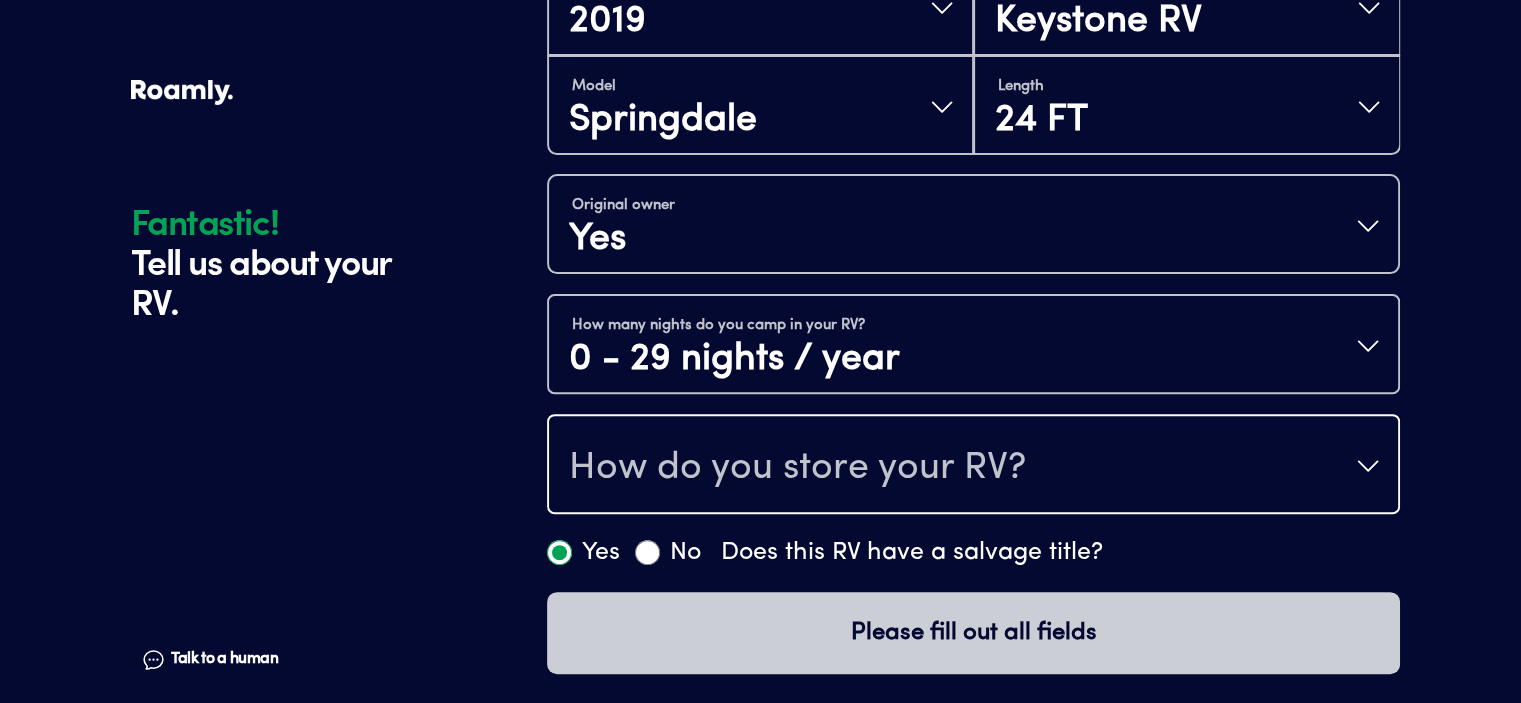 click on "How do you store your RV?" at bounding box center [797, 468] 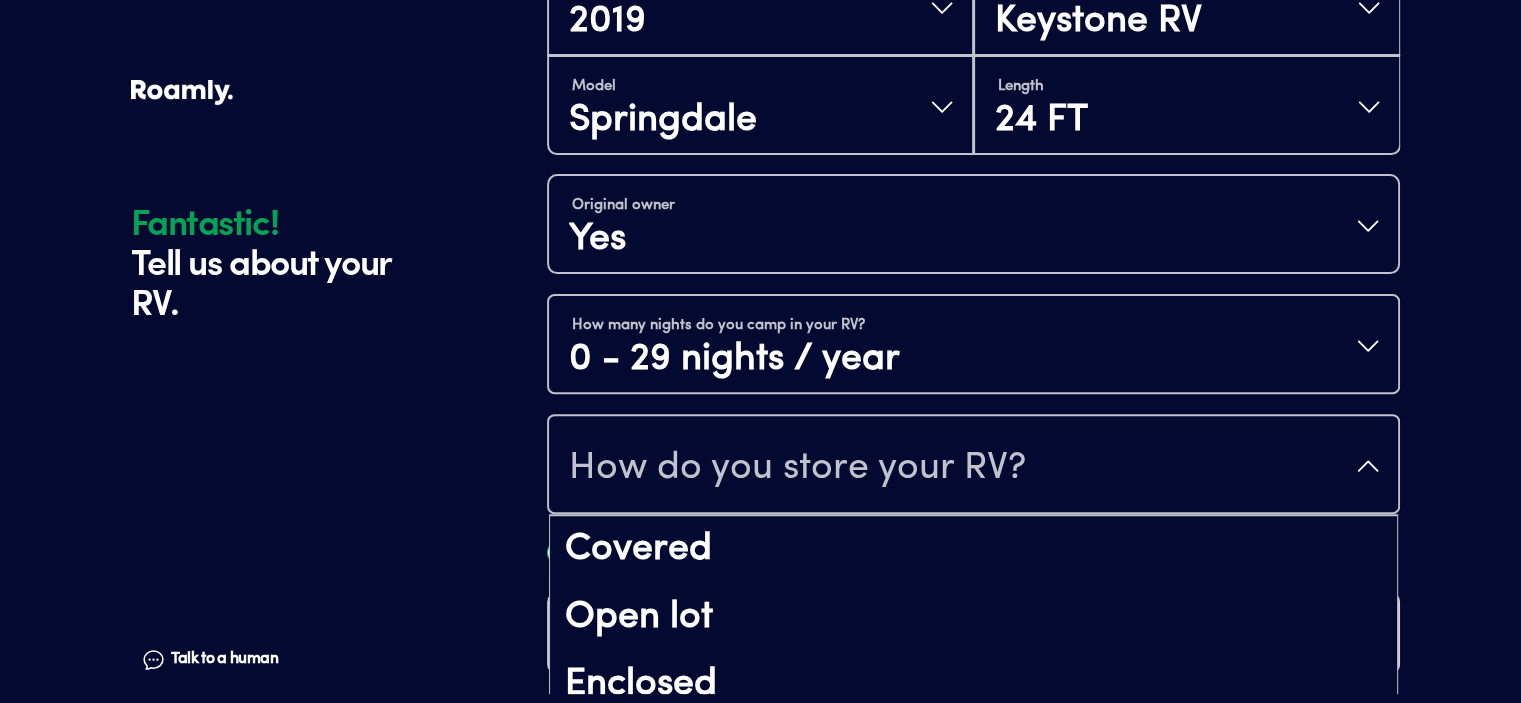 click on "Year [DATE] Manufacturer Keystone RV Model Springdale Length 24 FT Original owner Yes How many nights do you camp in your RV? 0 - 29 nights / year How do you store your RV? Covered Open lot Enclosed Yes No Does this RV have a salvage title? Please fill out all fields" at bounding box center [973, 315] 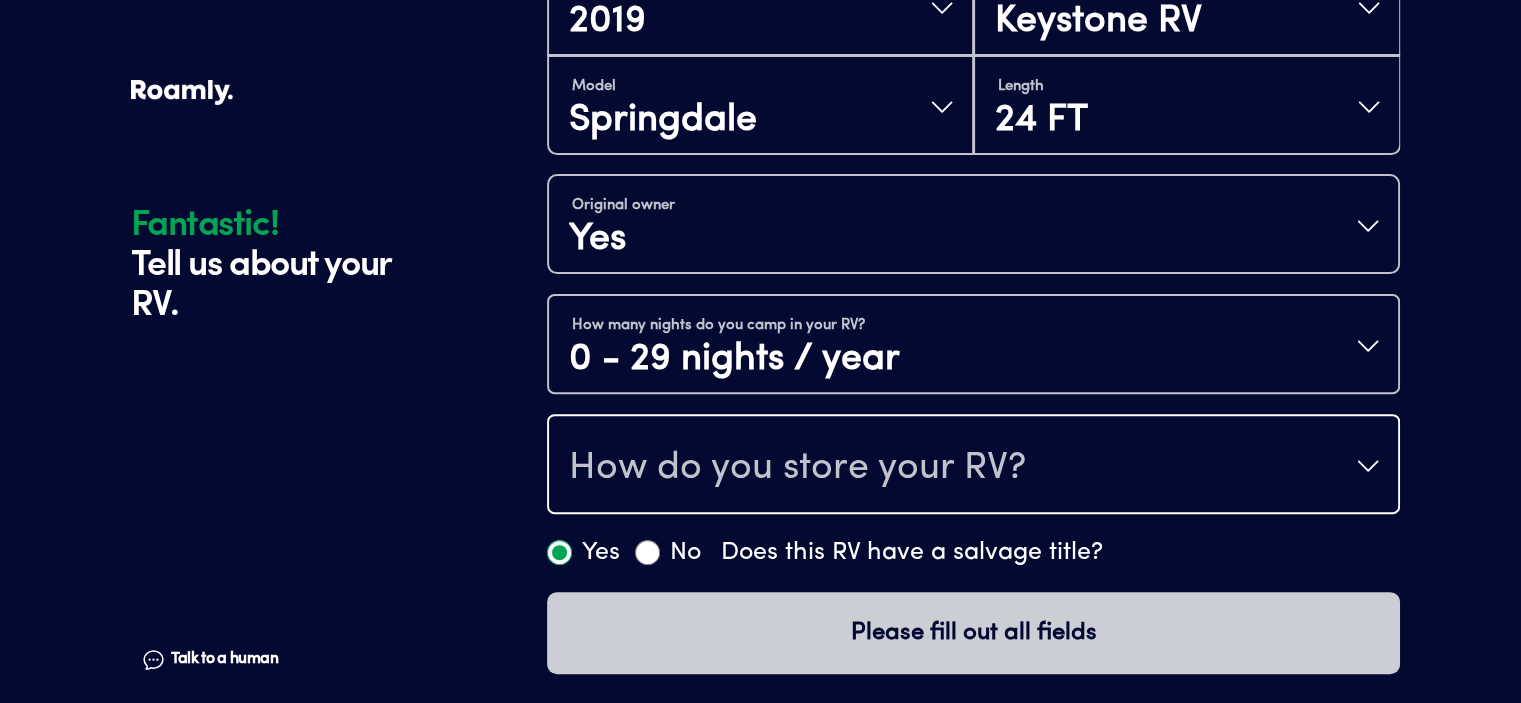 click on "How do you store your RV?" at bounding box center [973, 466] 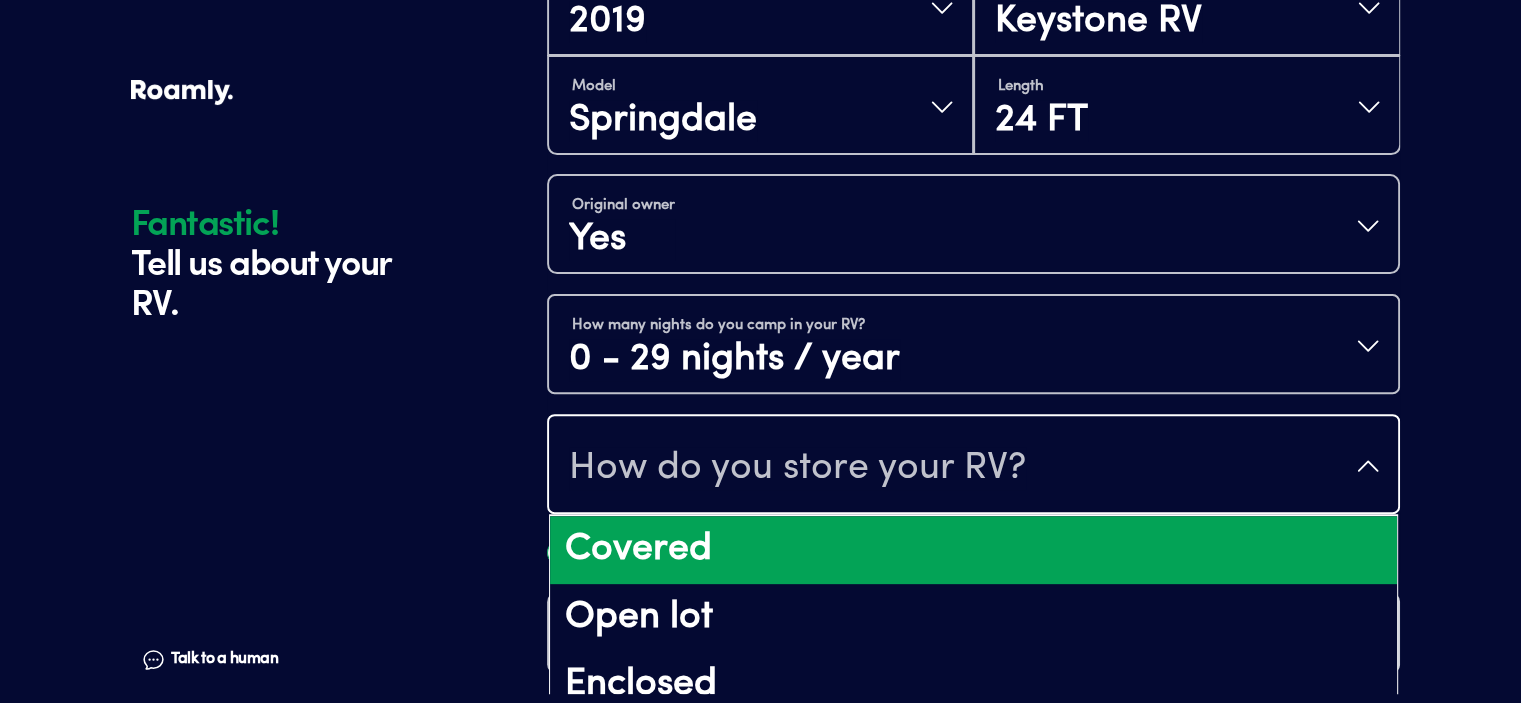 click on "Covered" at bounding box center (973, 550) 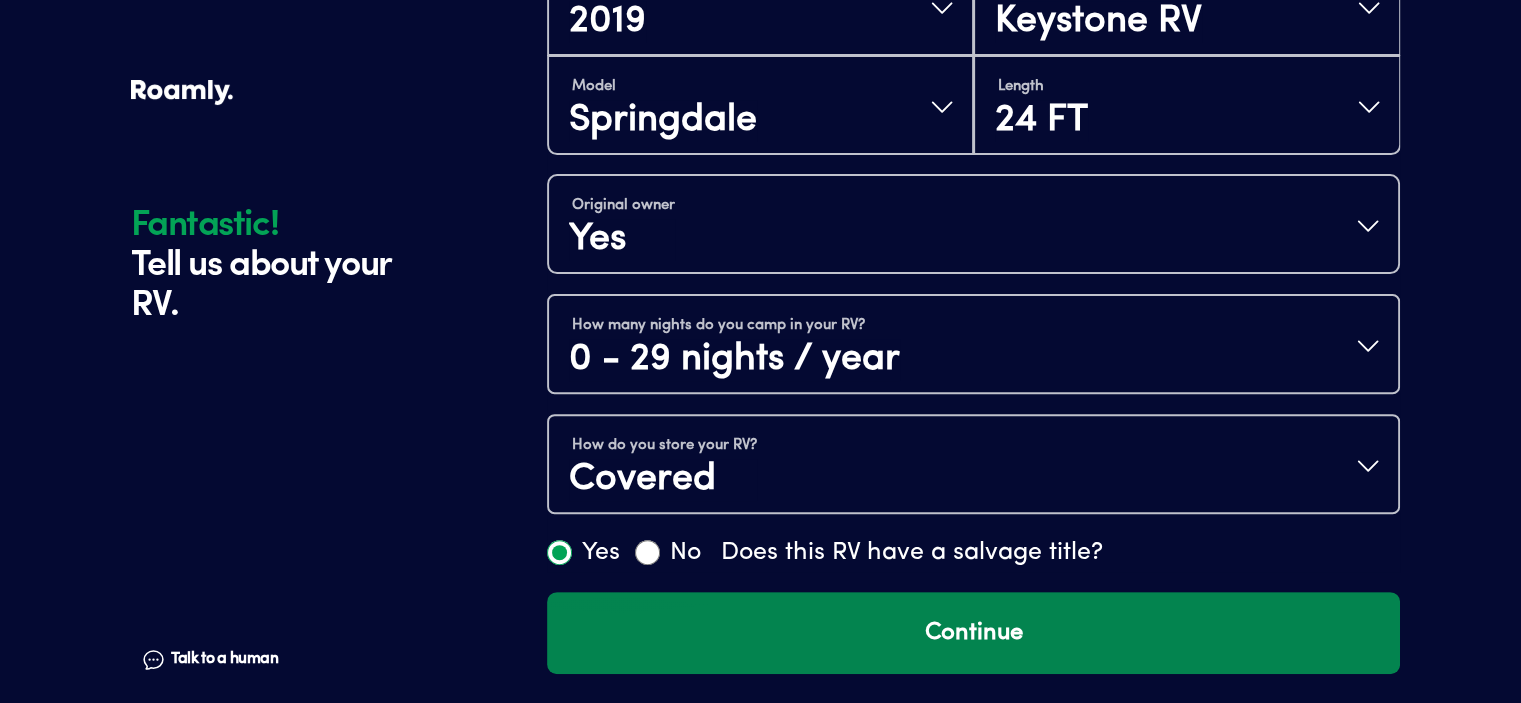 click on "Continue" at bounding box center (973, 633) 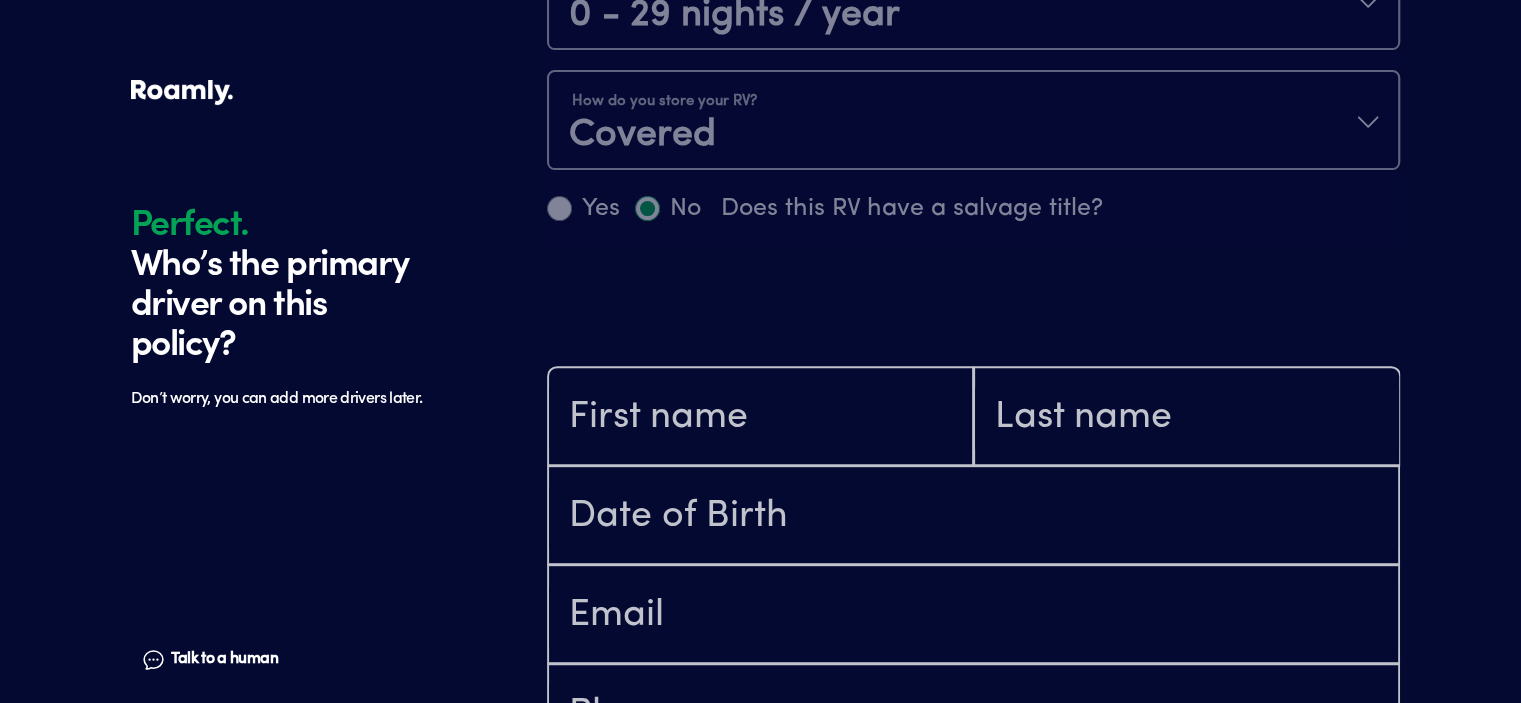 scroll, scrollTop: 1184, scrollLeft: 0, axis: vertical 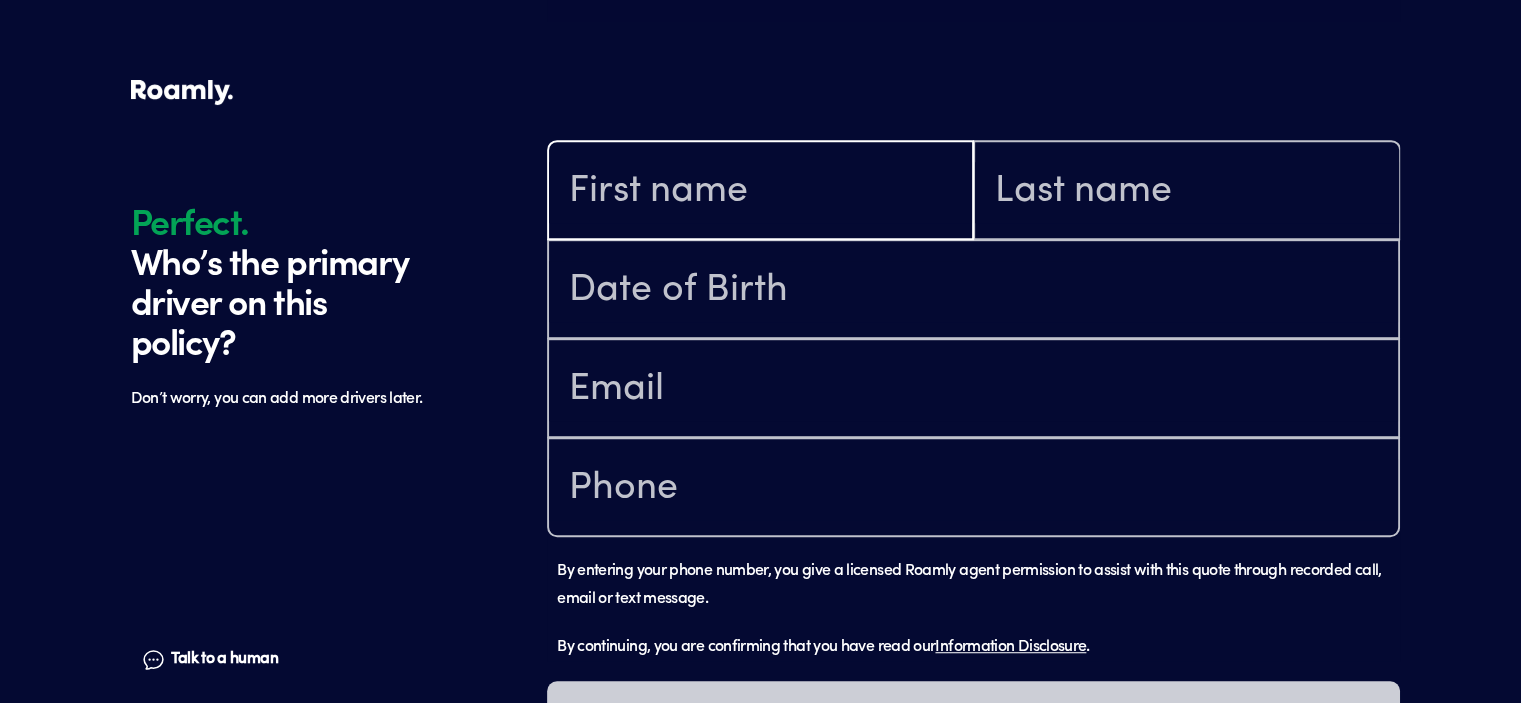 click at bounding box center [760, 192] 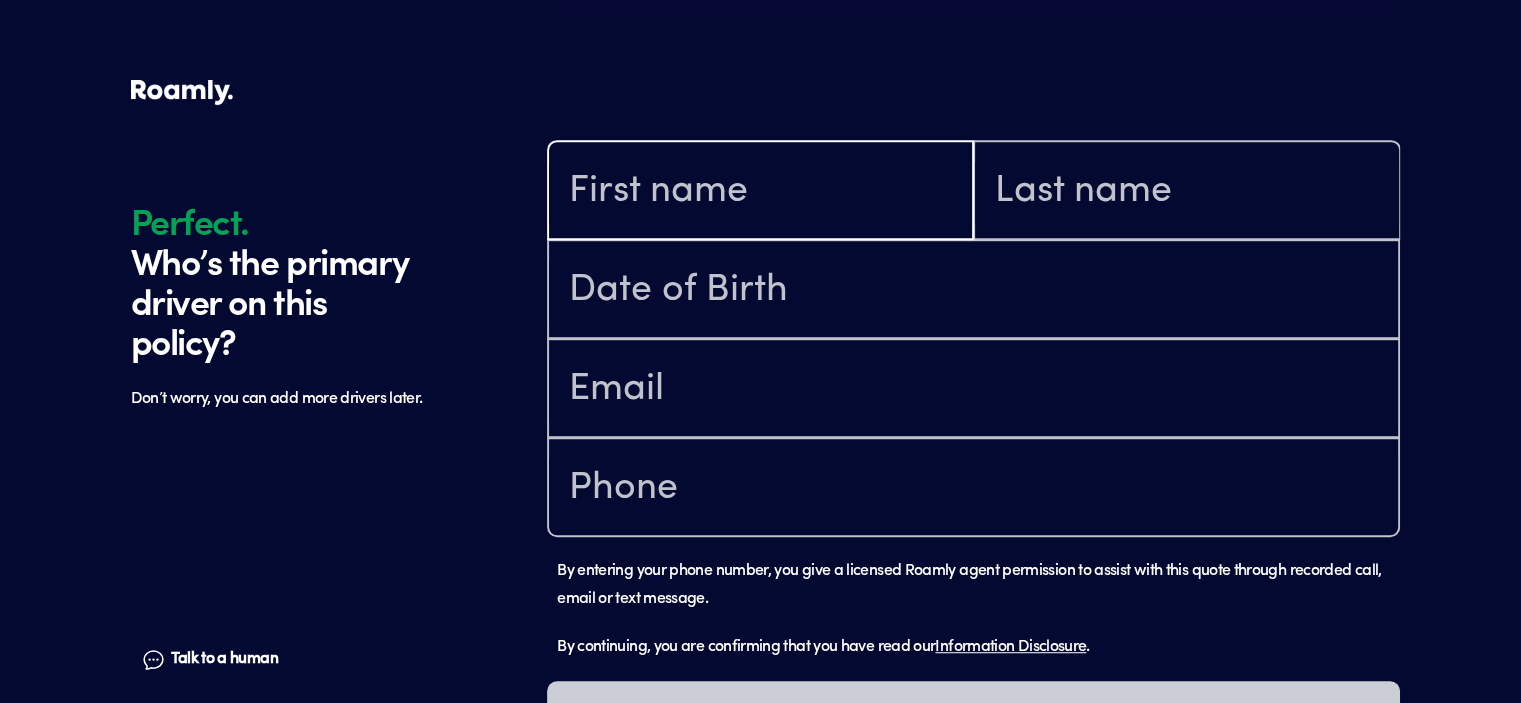 type on "[PERSON_NAME]" 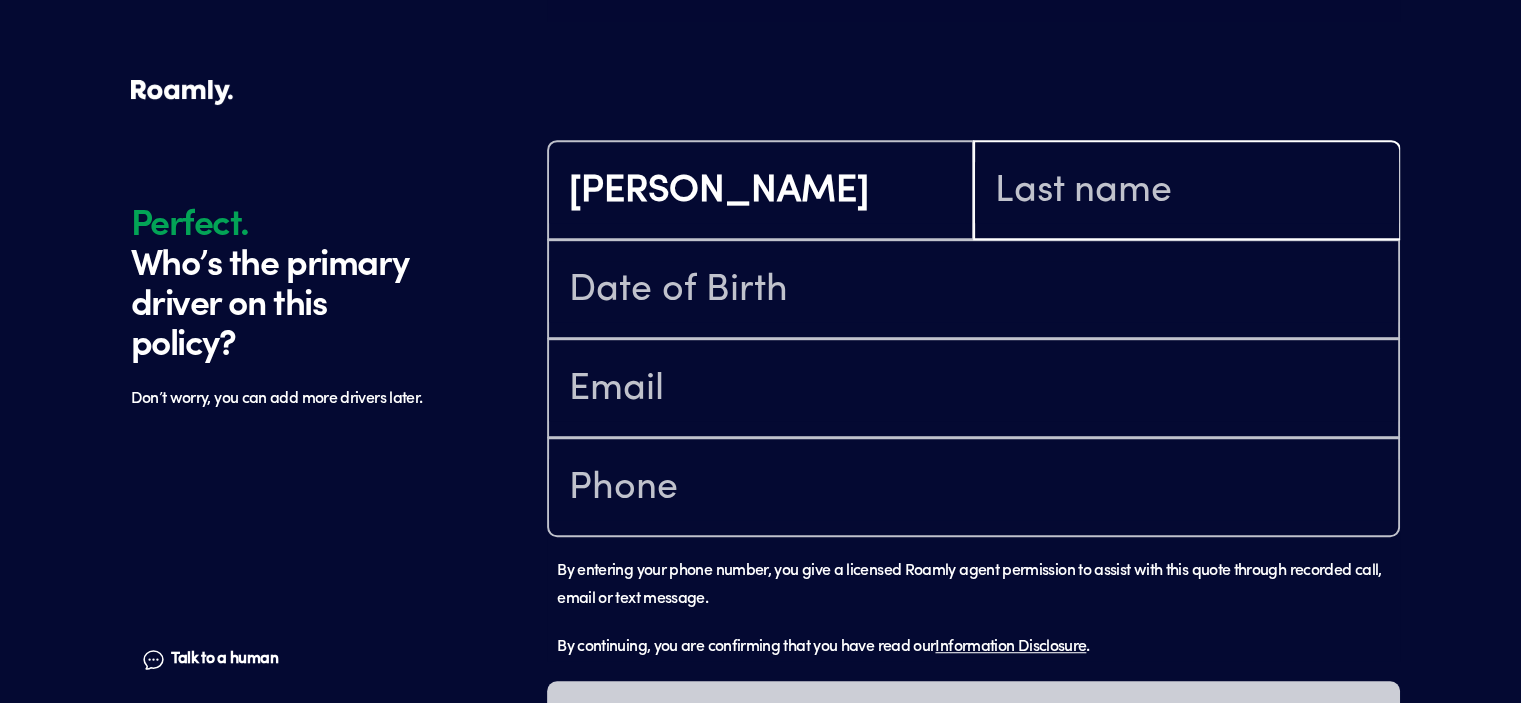 type on "[PERSON_NAME]" 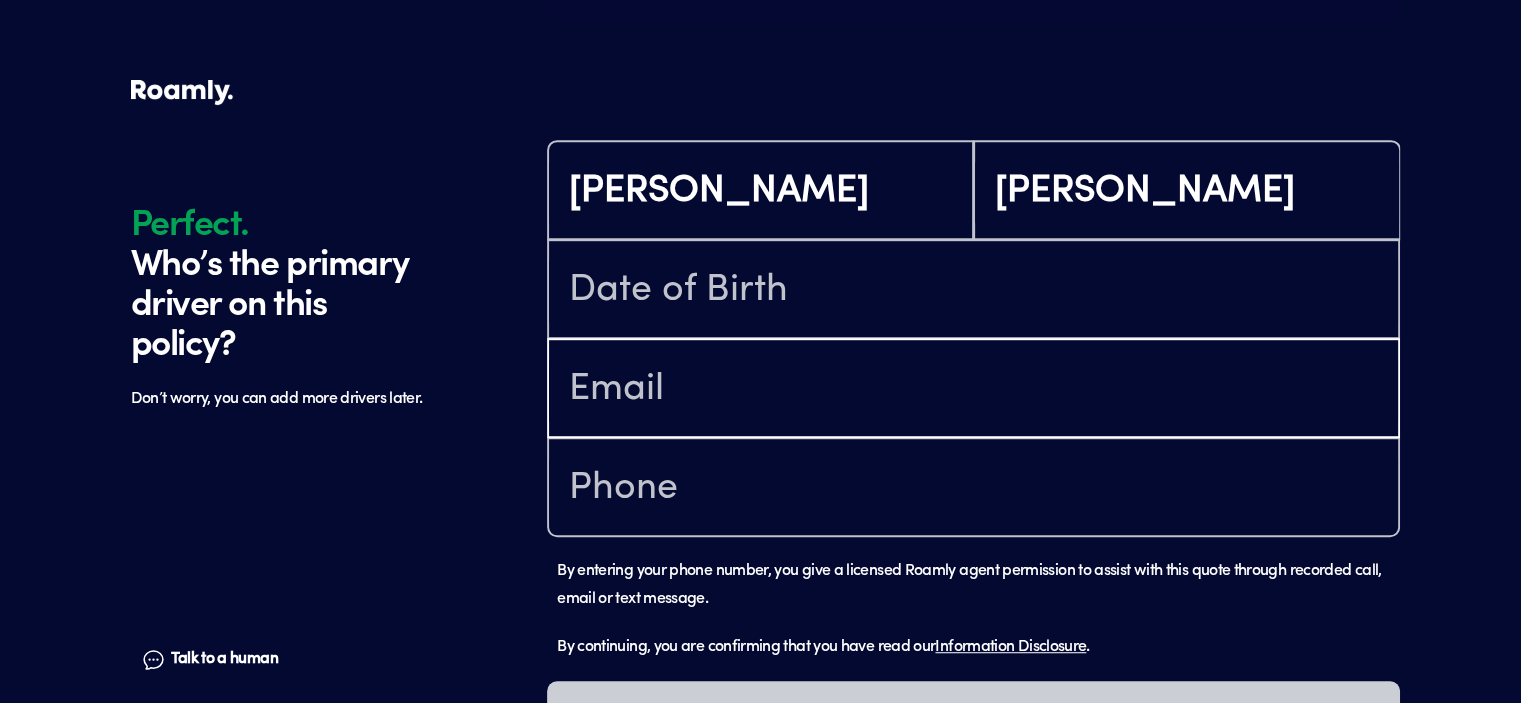 type on "[EMAIL_ADDRESS][DOMAIN_NAME]" 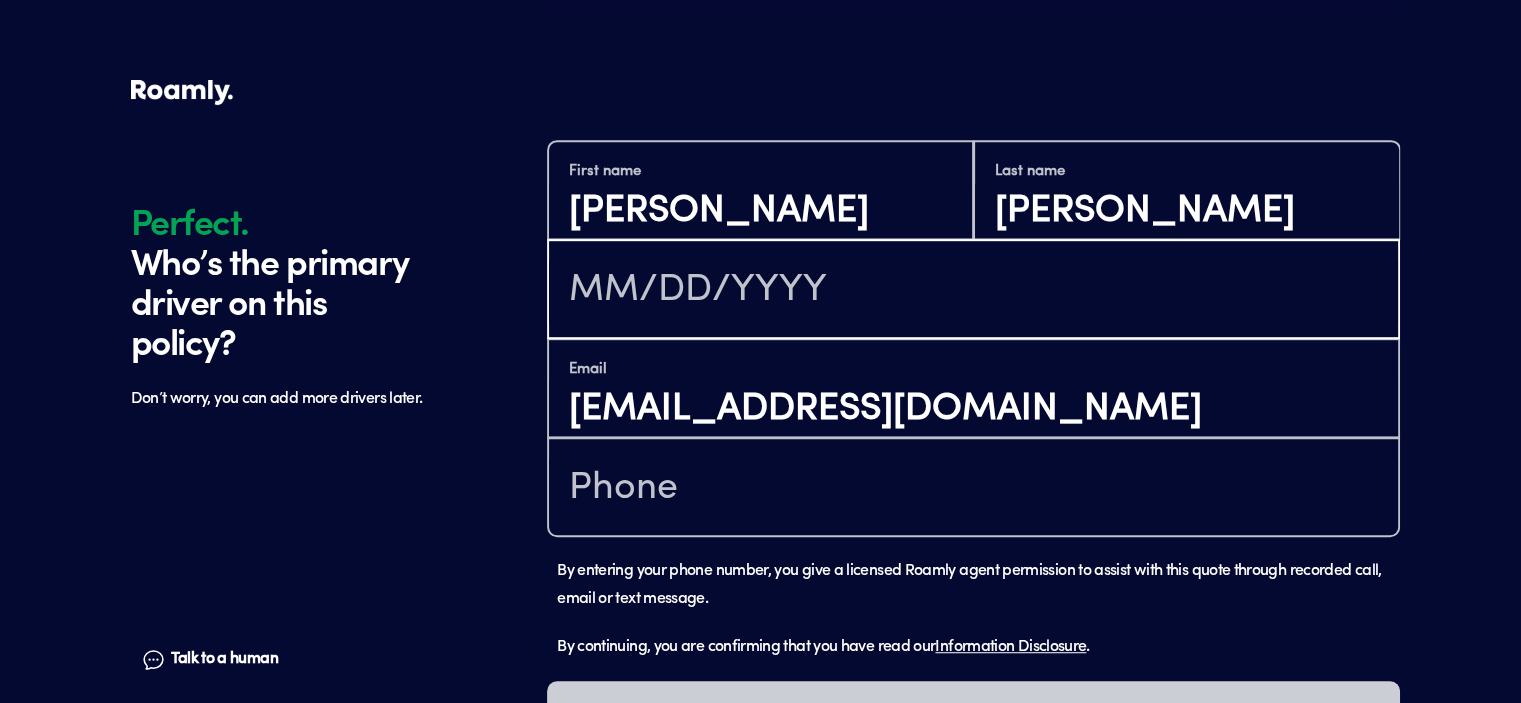 click at bounding box center [973, 291] 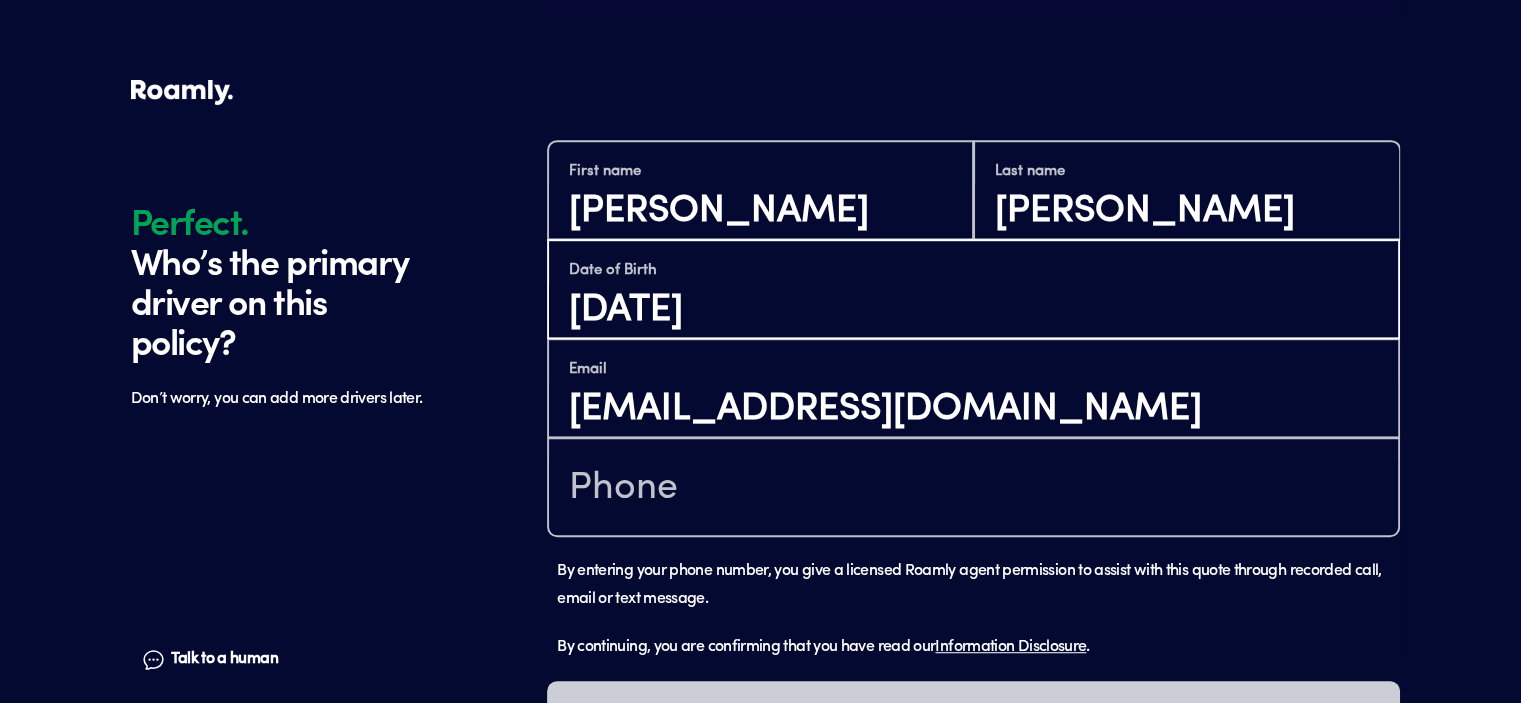 type on "[DATE]" 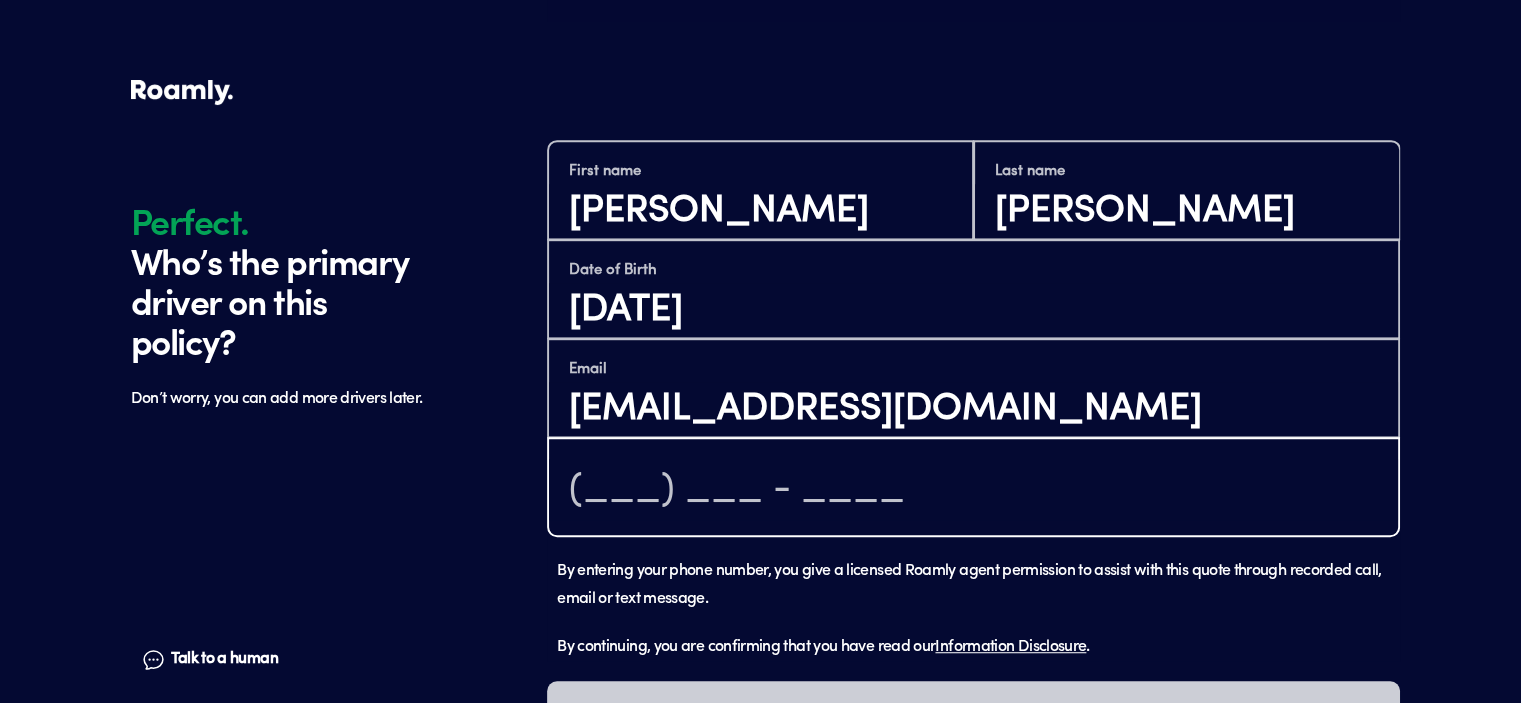 click at bounding box center (973, 489) 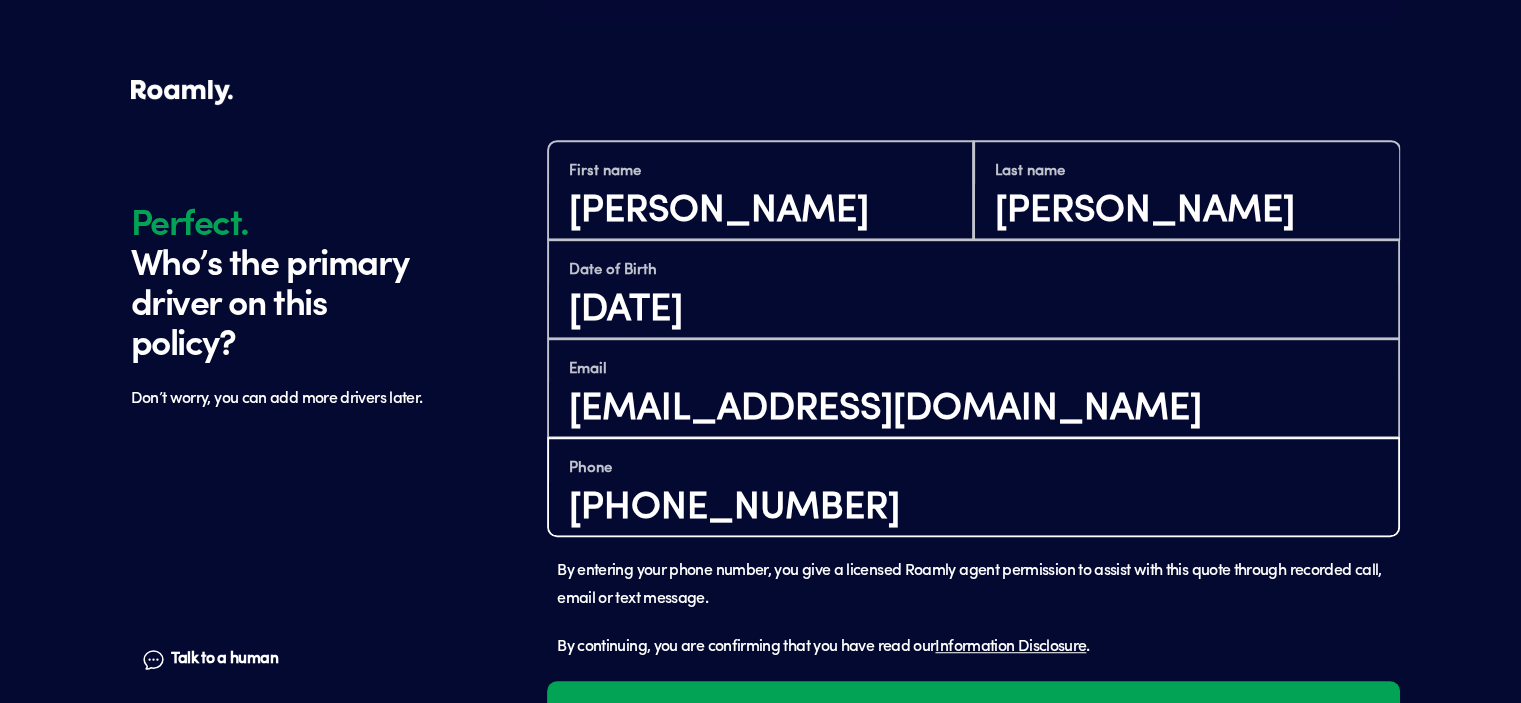 scroll, scrollTop: 1273, scrollLeft: 0, axis: vertical 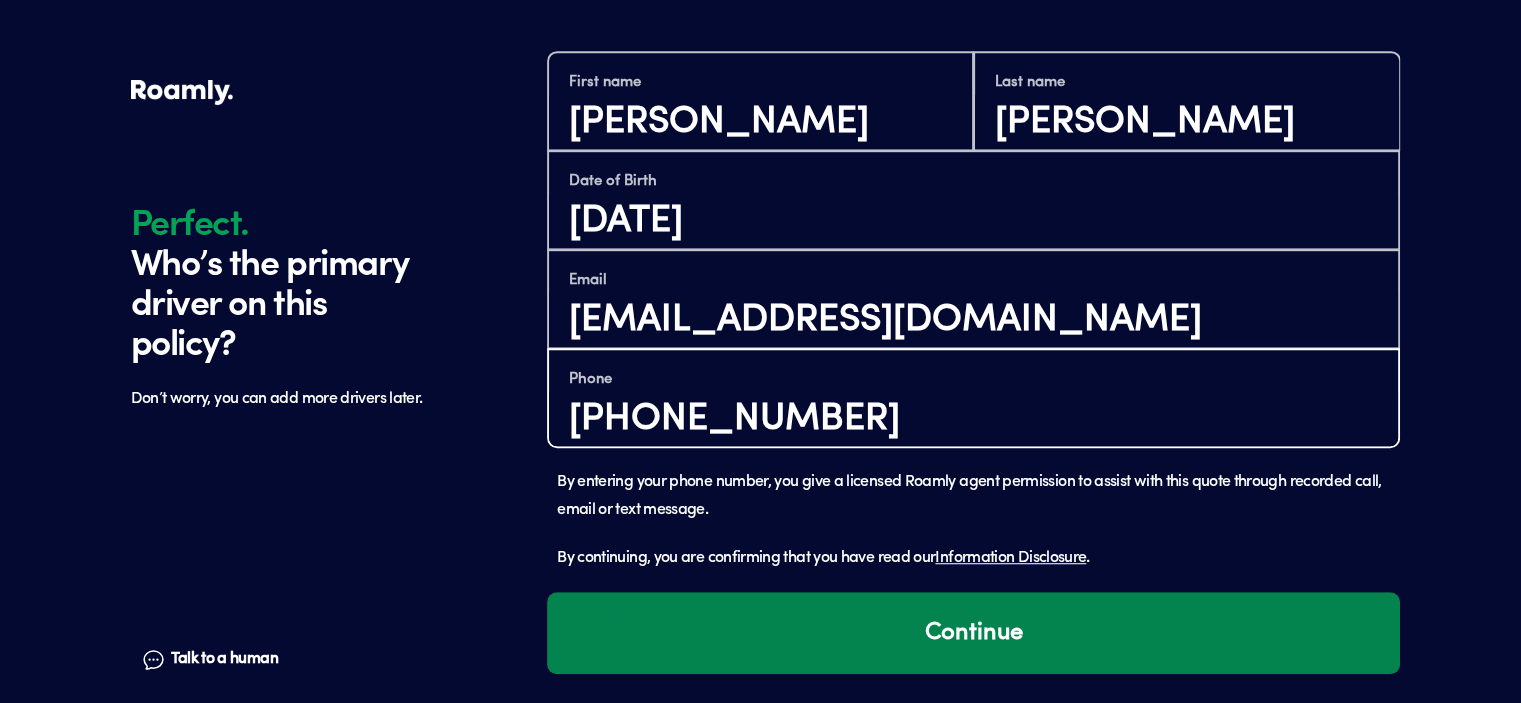 type on "[PHONE_NUMBER]" 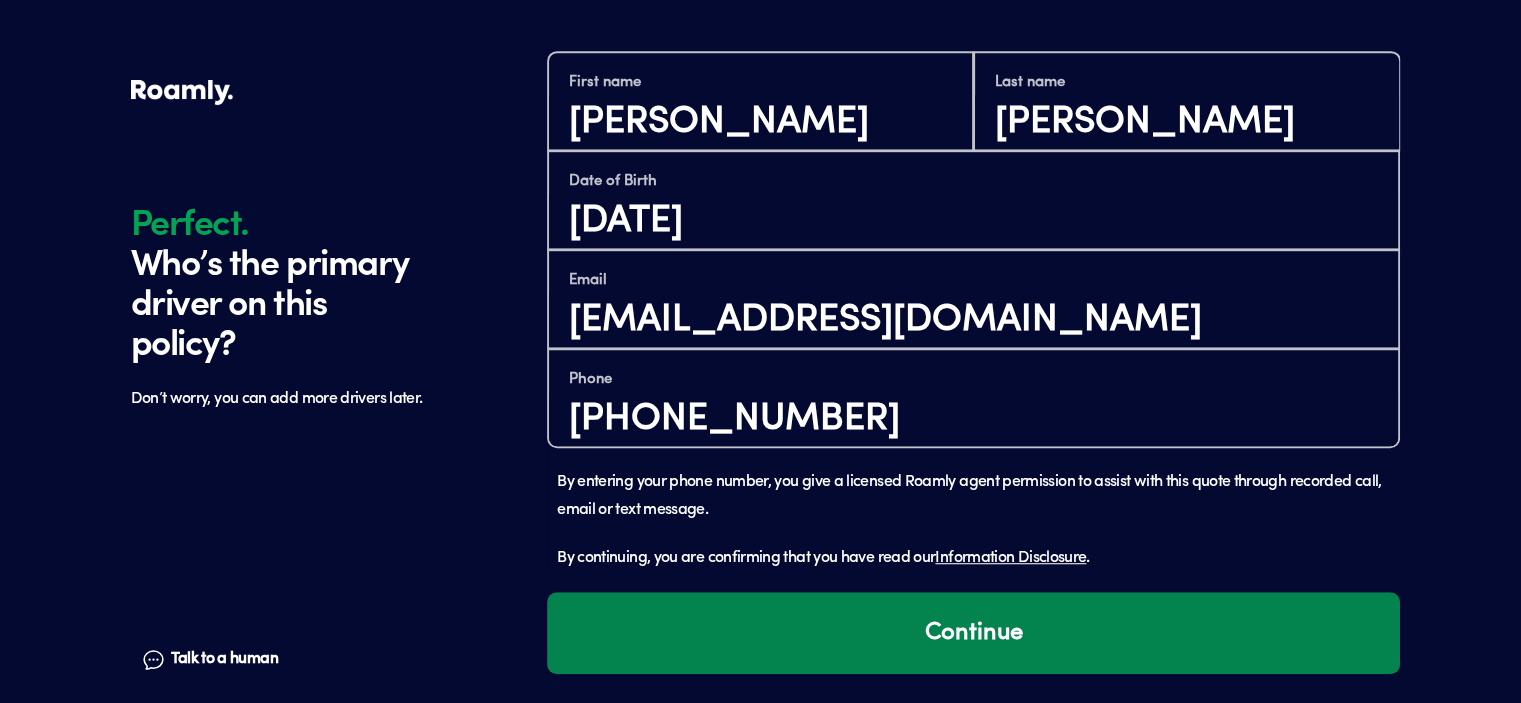 click on "Continue" at bounding box center [973, 633] 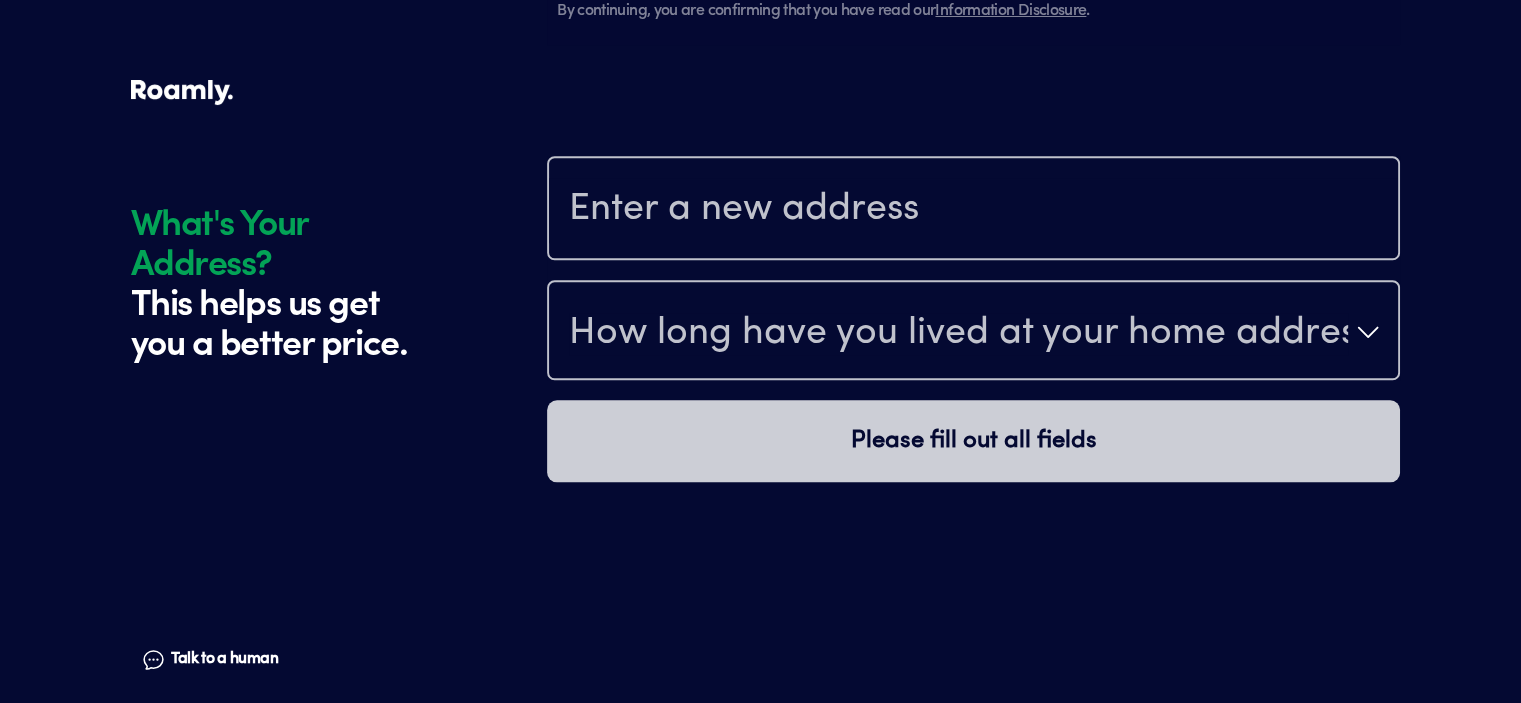 scroll, scrollTop: 1873, scrollLeft: 0, axis: vertical 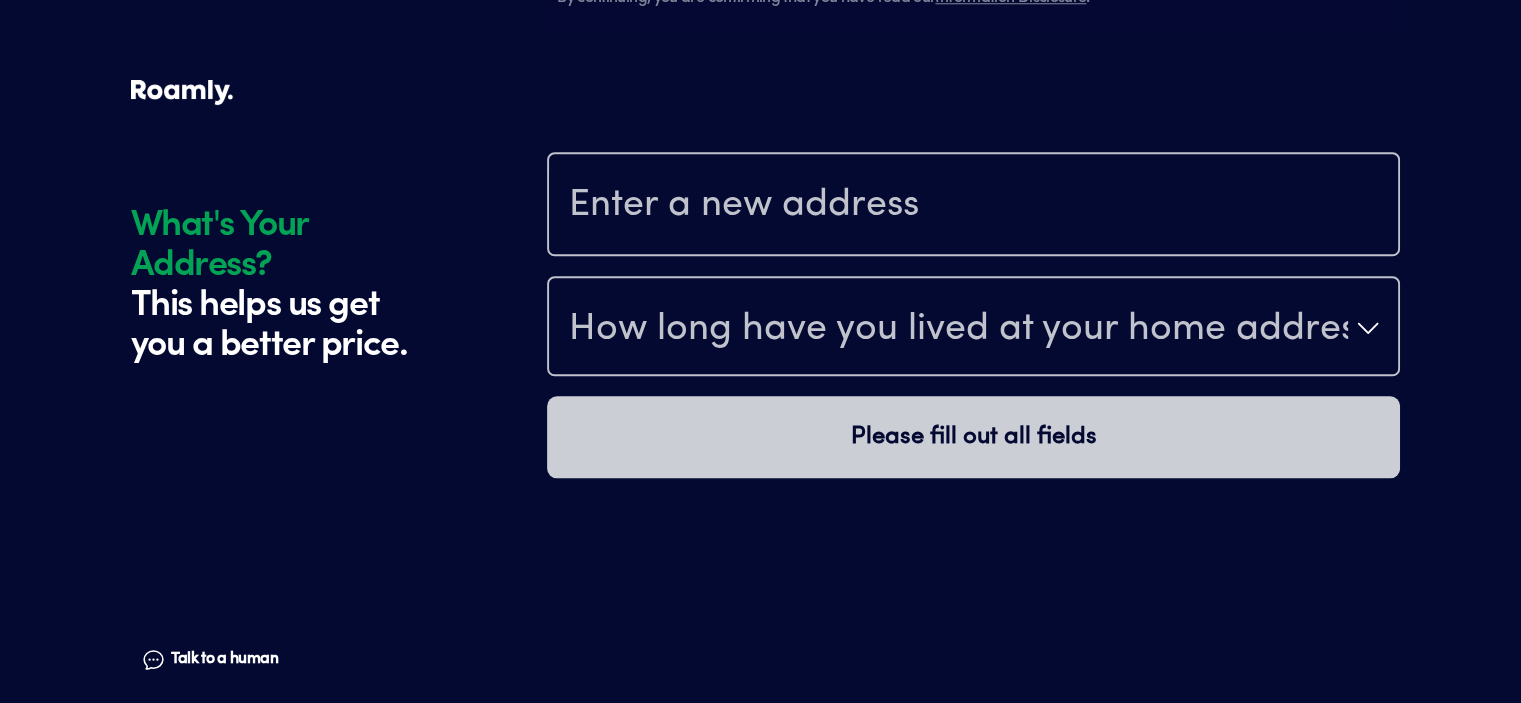 click at bounding box center [973, 206] 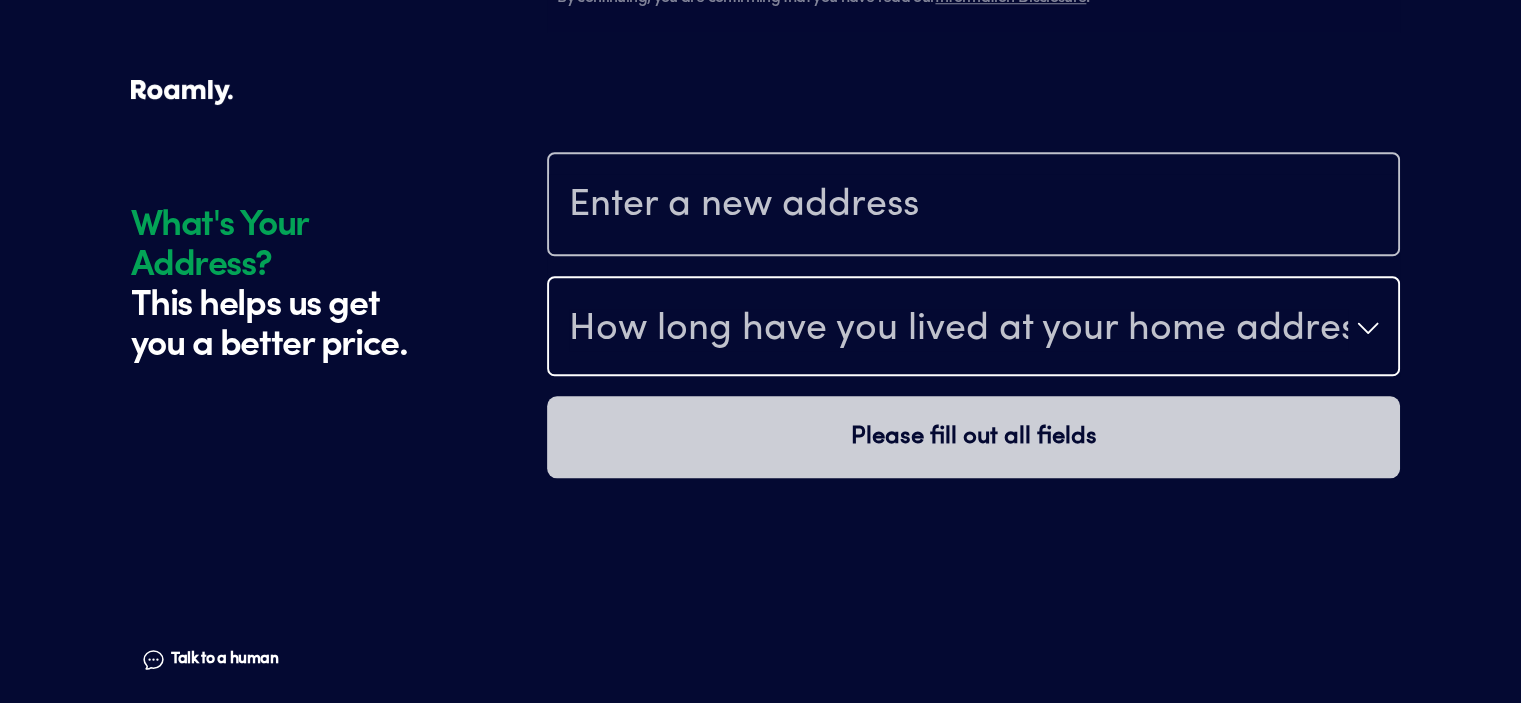 click on "How long have you lived at your home address? Please fill out all fields" at bounding box center [973, 413] 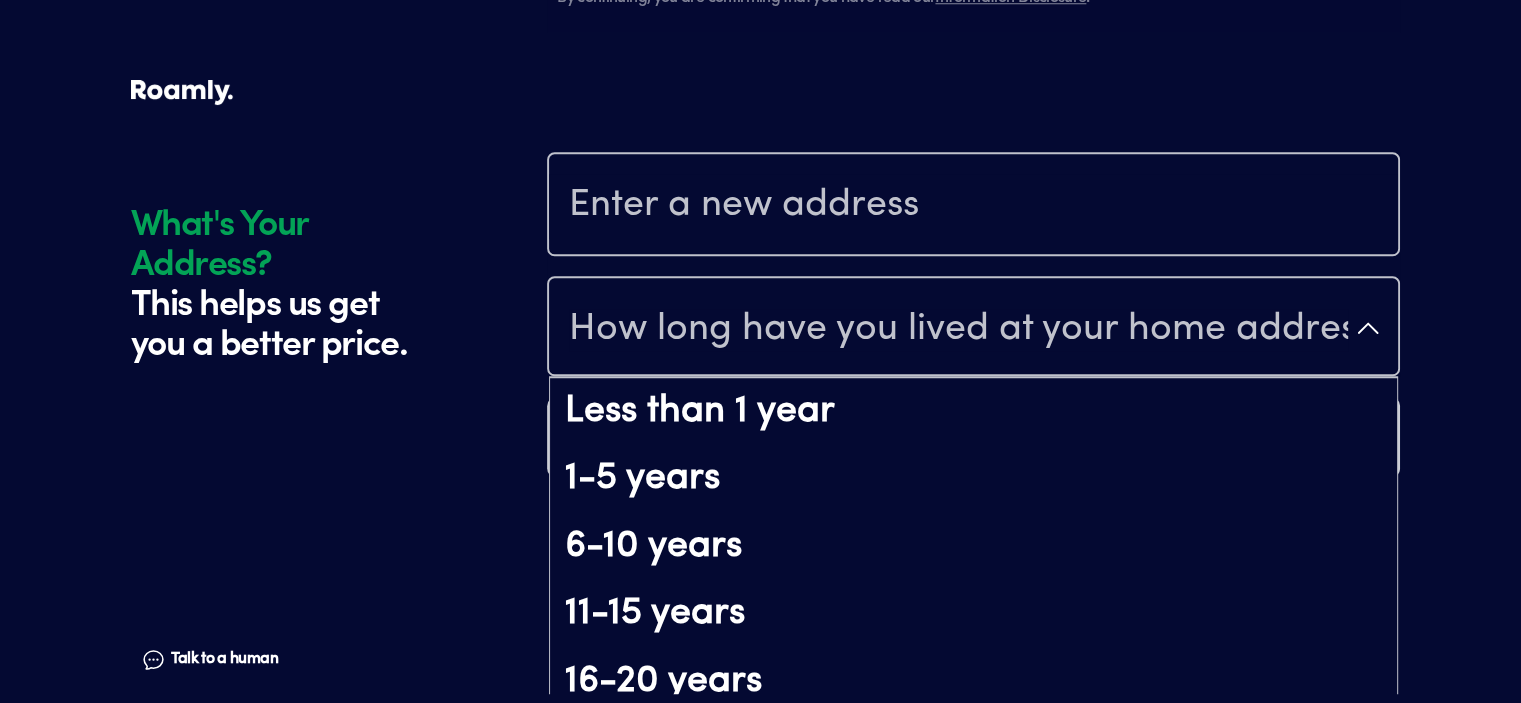 click at bounding box center (973, 206) 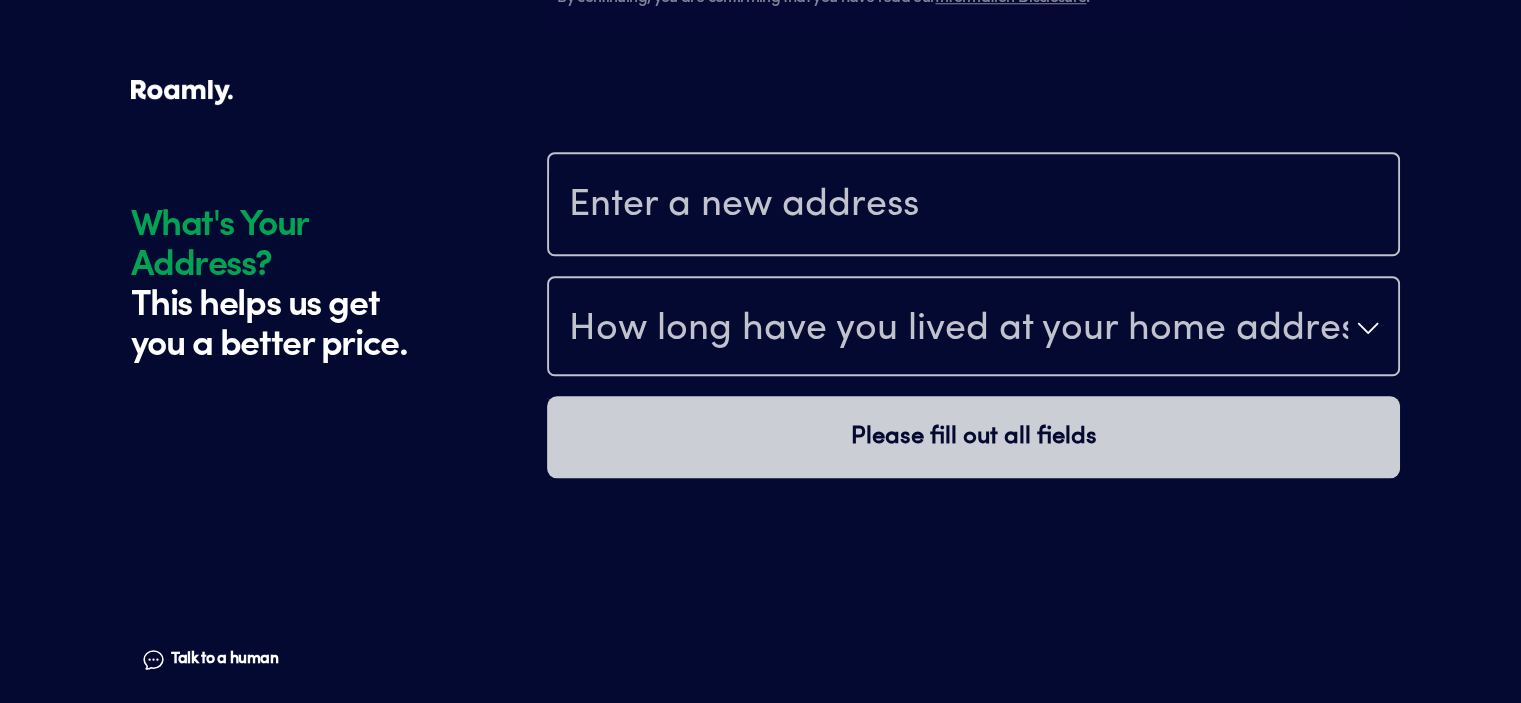 click on "What's Your Address? This helps us get you a better price. Talk to a human Chat" at bounding box center [334, -585] 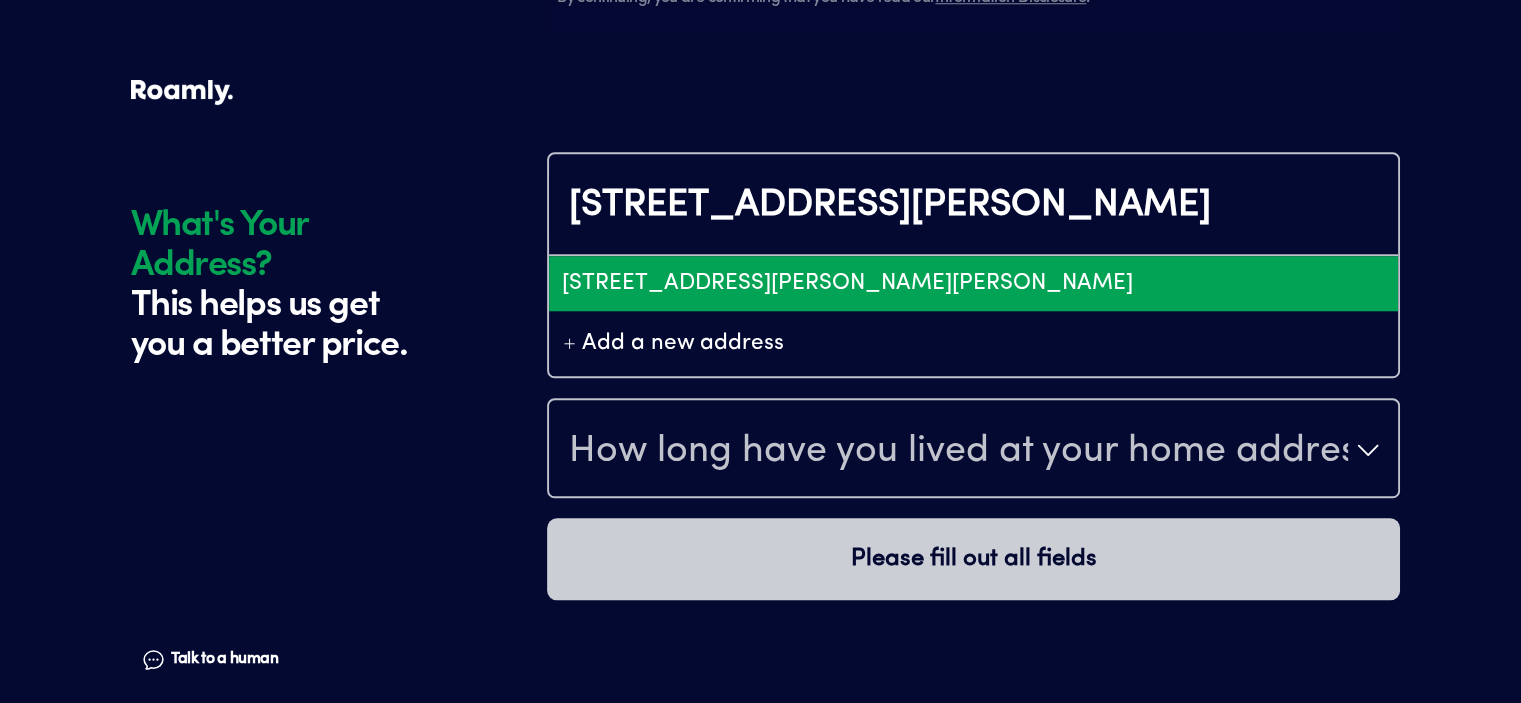 click on "[STREET_ADDRESS][PERSON_NAME][PERSON_NAME]" at bounding box center [973, 283] 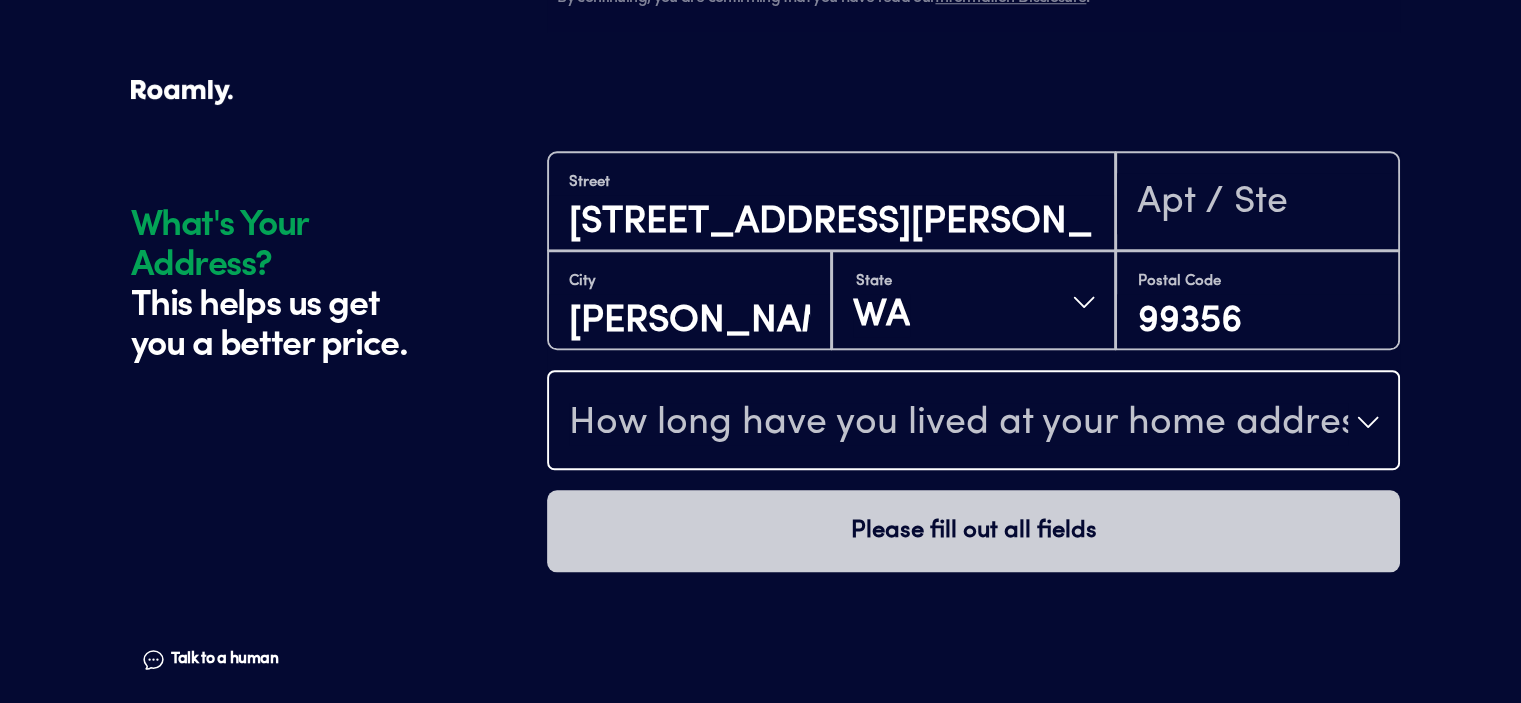 click on "How long have you lived at your home address?" at bounding box center [958, 424] 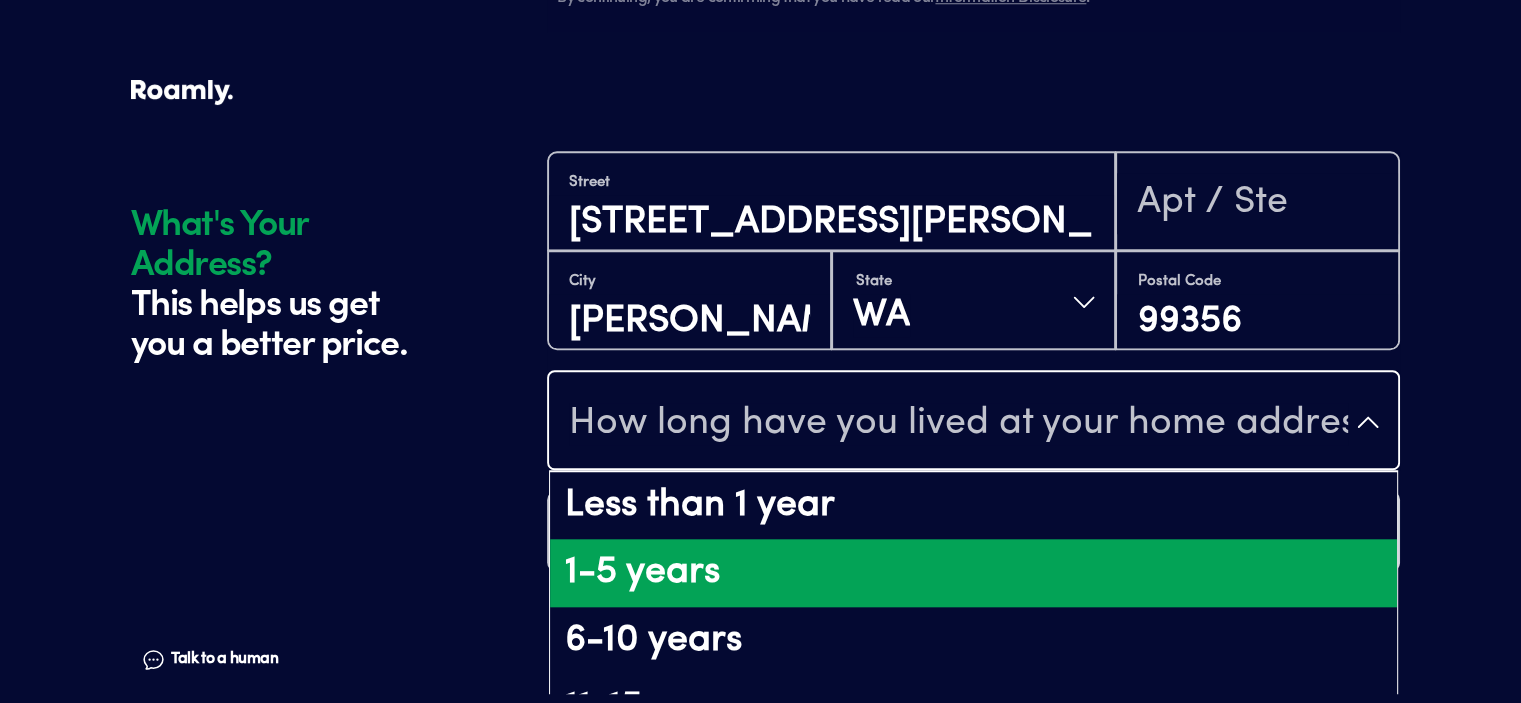 click on "1-5 years" at bounding box center (973, 573) 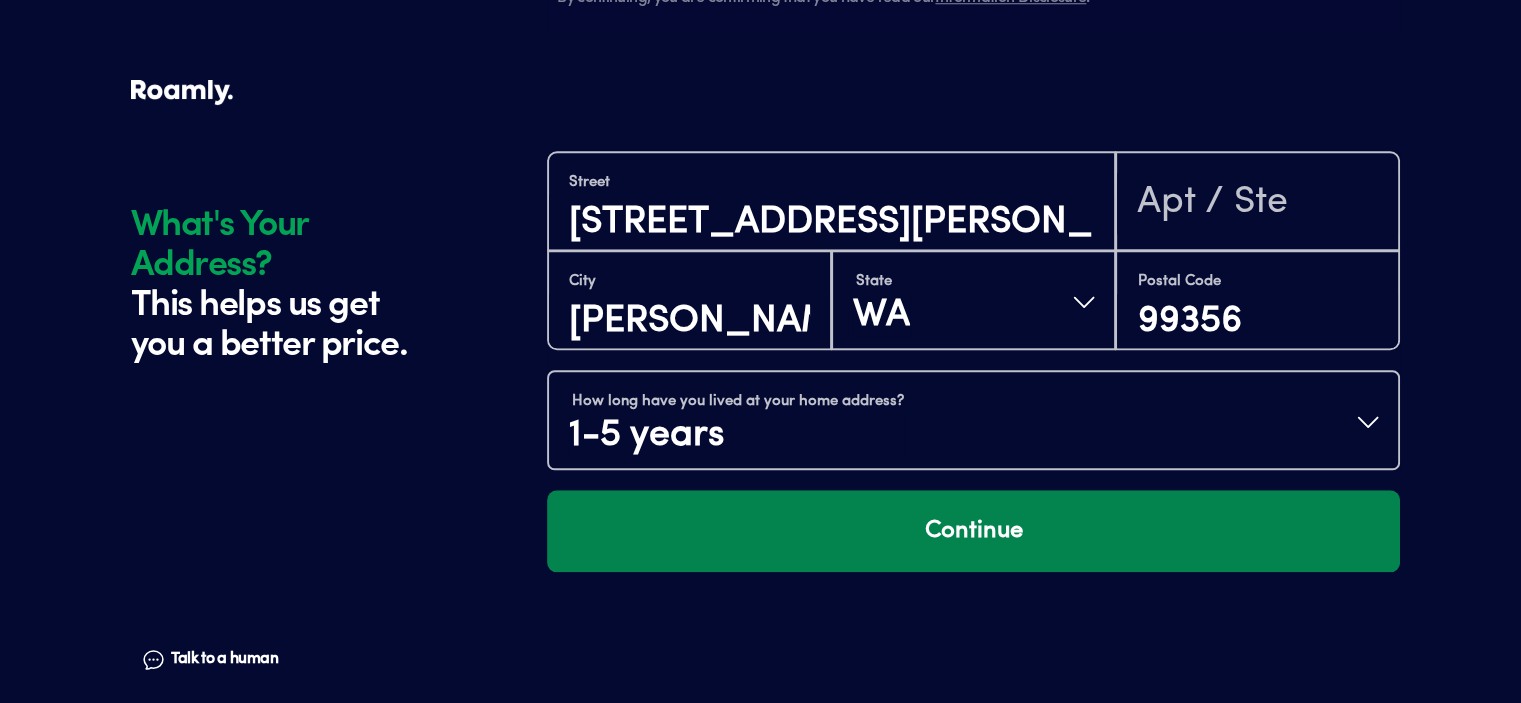 click on "Continue" at bounding box center (973, 531) 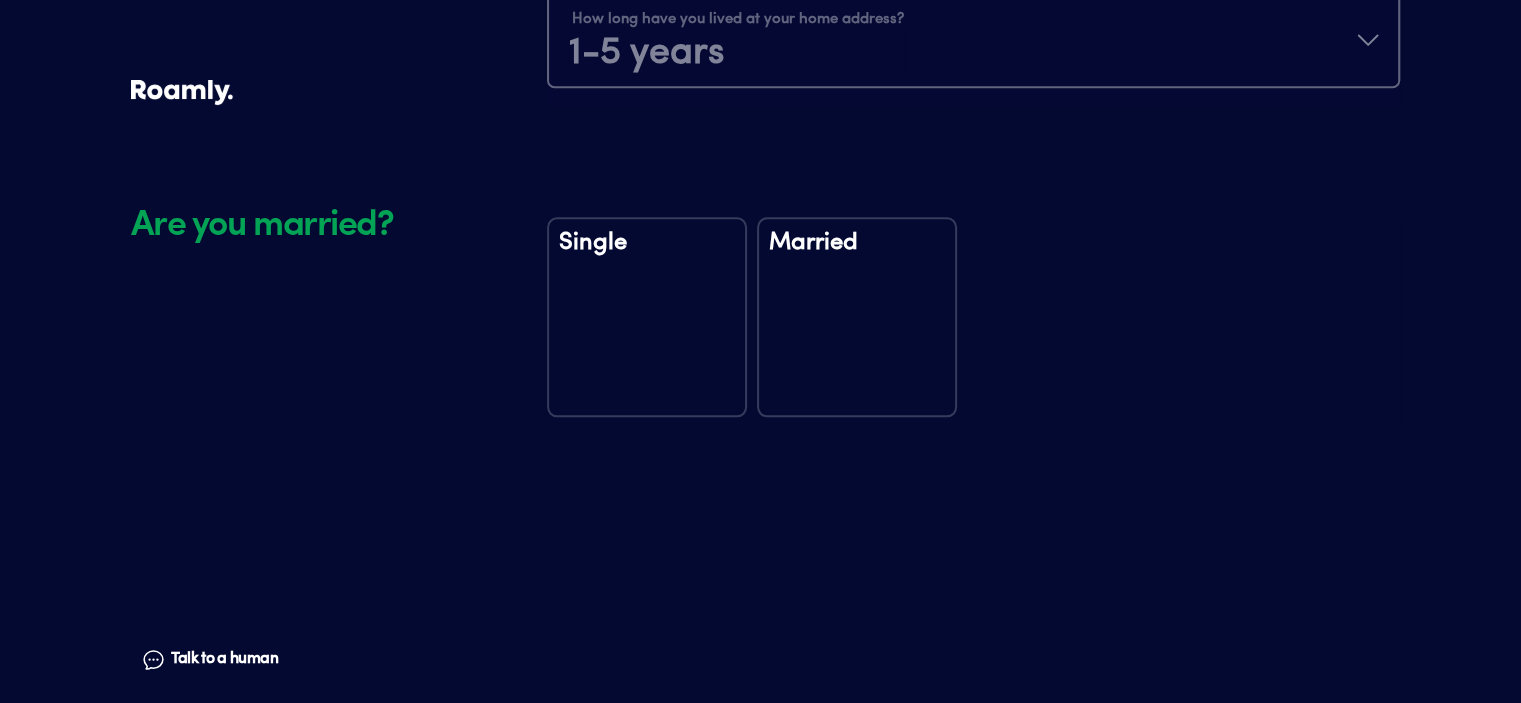 scroll, scrollTop: 2343, scrollLeft: 0, axis: vertical 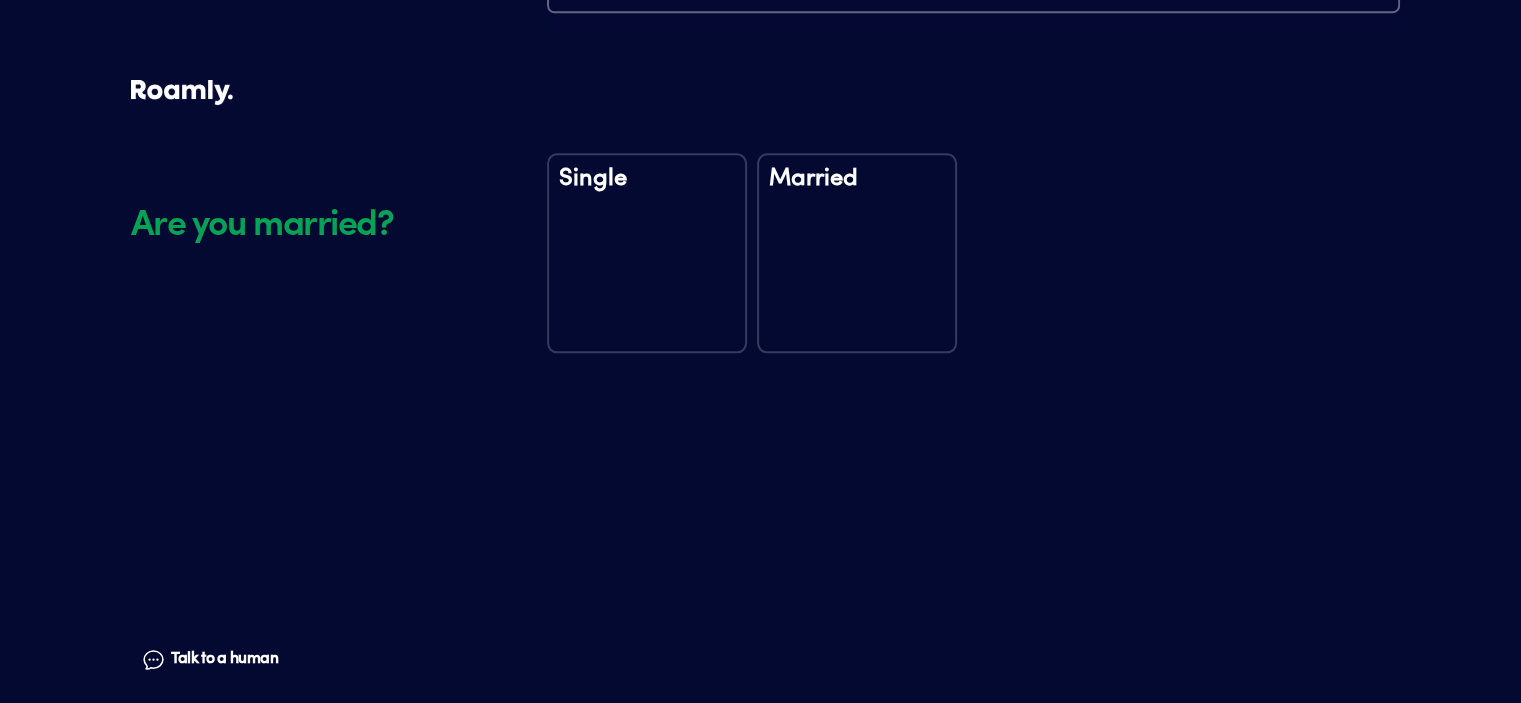 click on "Married" at bounding box center [857, 253] 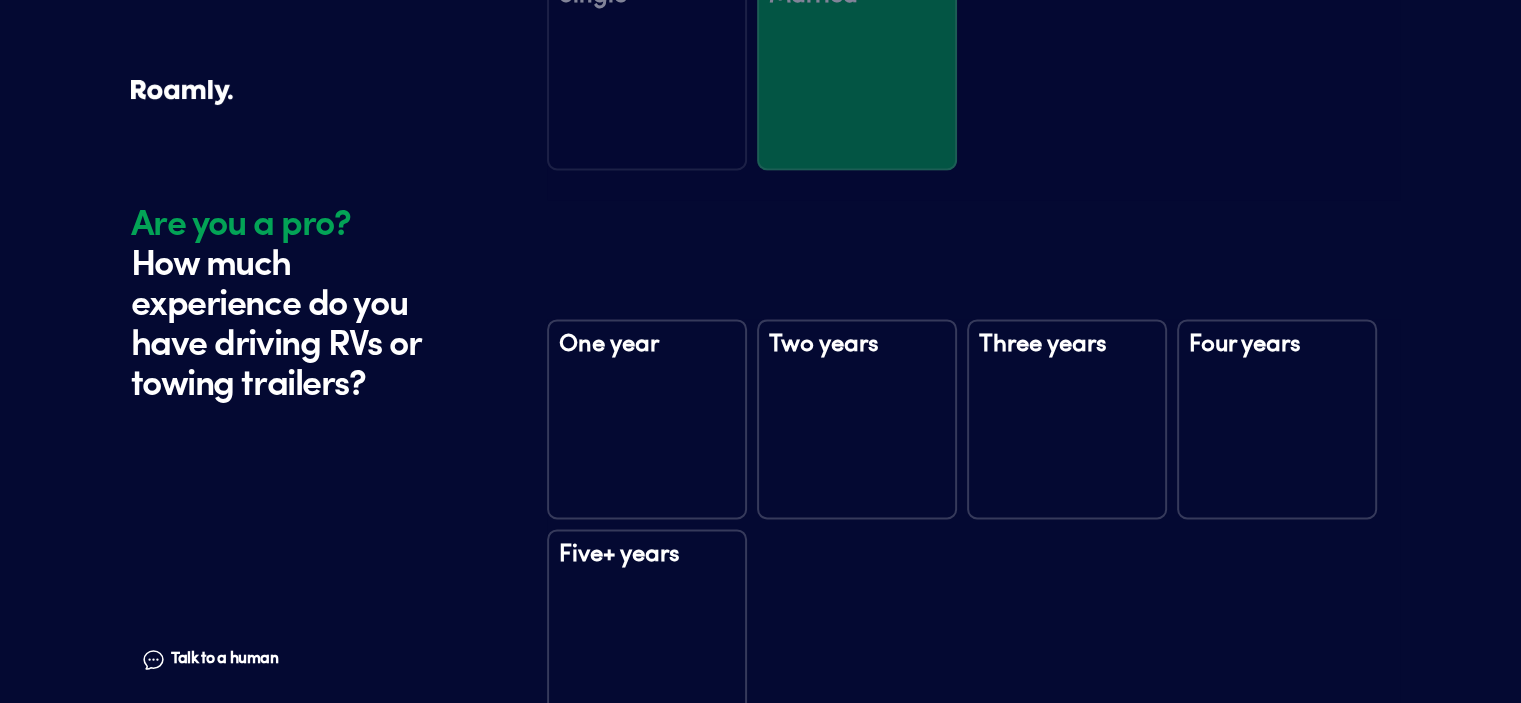 scroll, scrollTop: 2733, scrollLeft: 0, axis: vertical 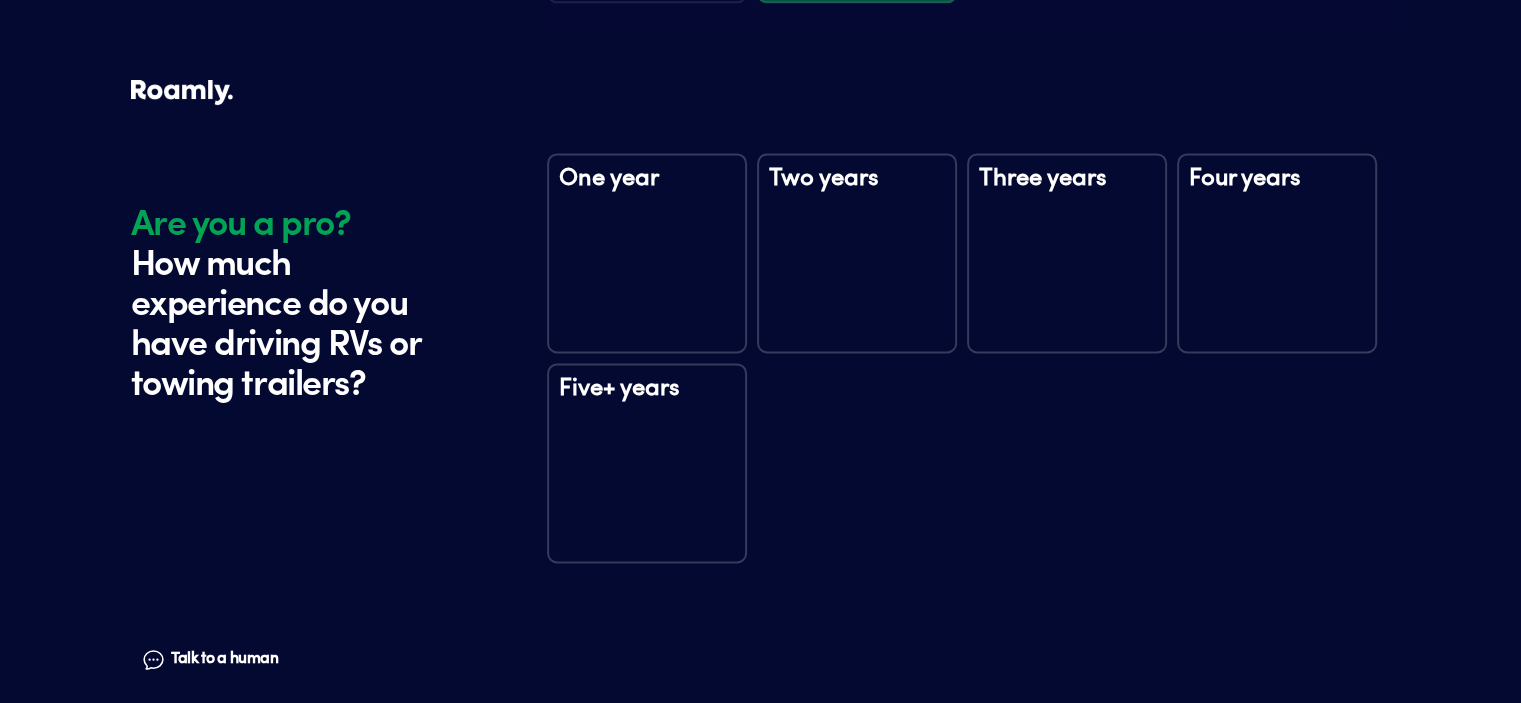 click on "Five+ years" at bounding box center [647, 402] 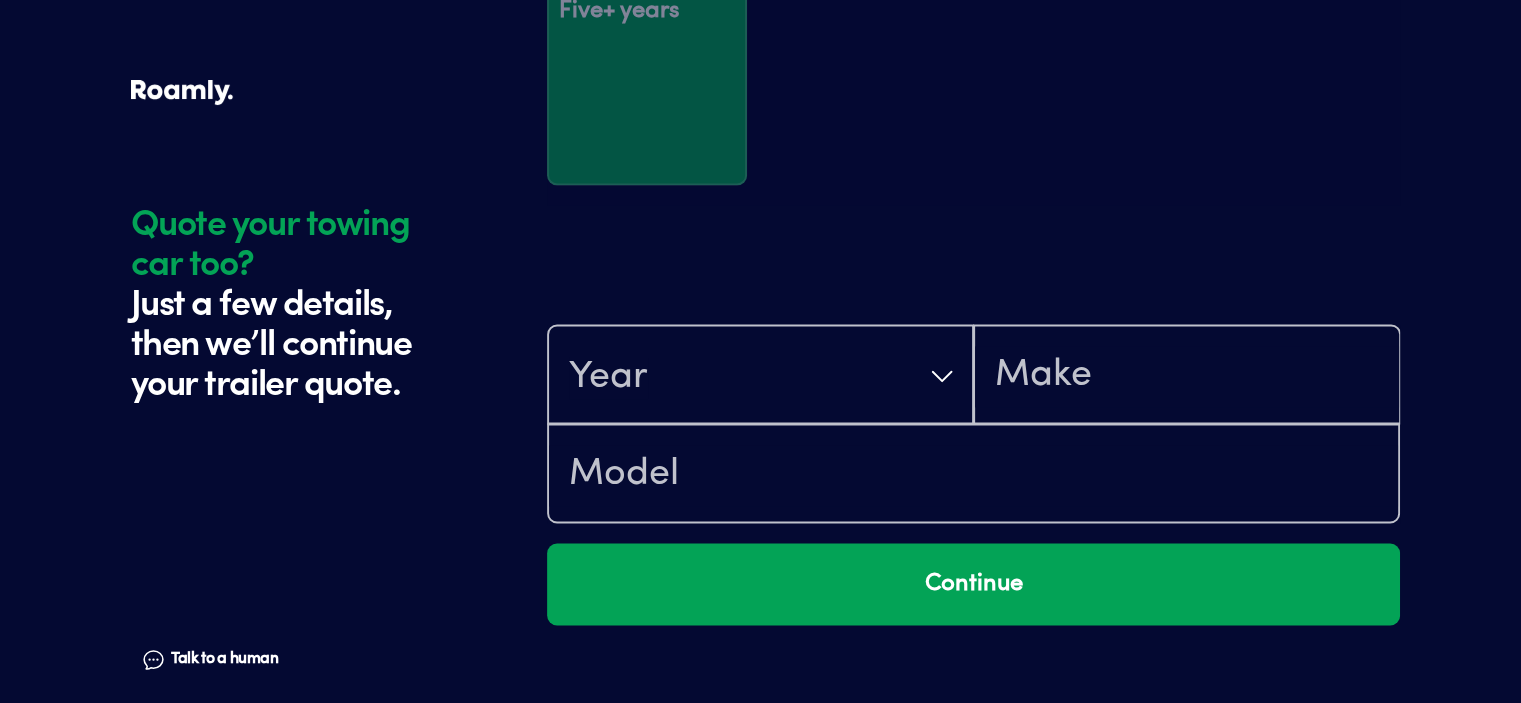 scroll, scrollTop: 3323, scrollLeft: 0, axis: vertical 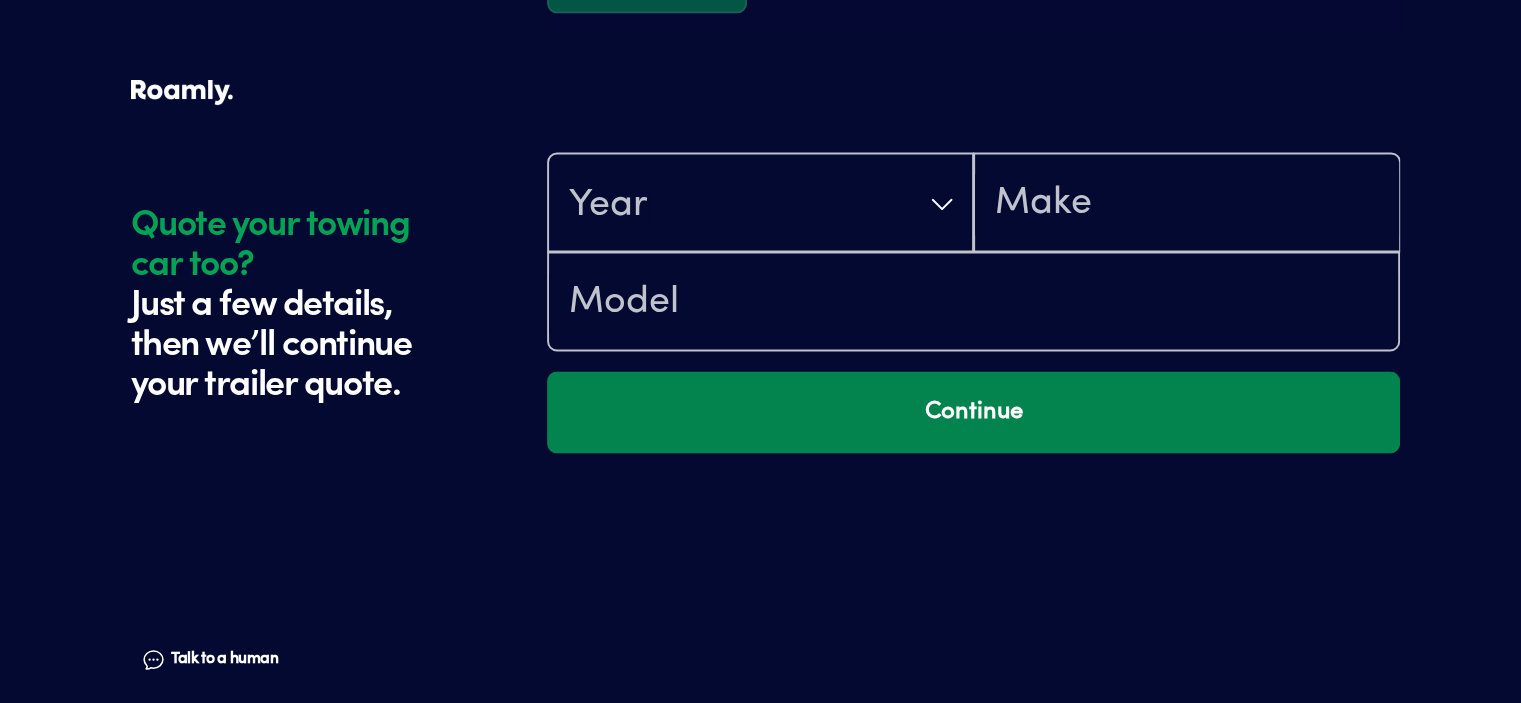 click on "Continue" at bounding box center [973, 412] 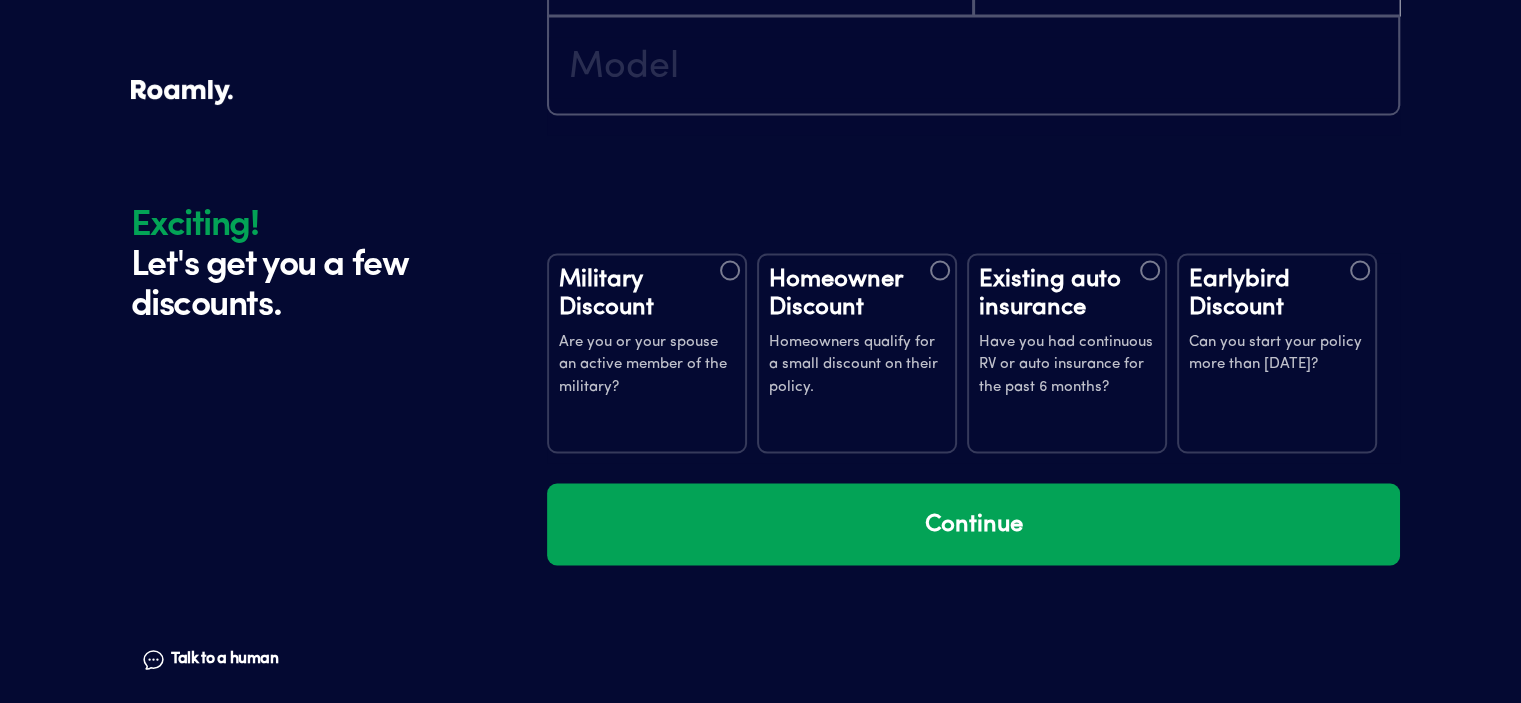 scroll, scrollTop: 3701, scrollLeft: 0, axis: vertical 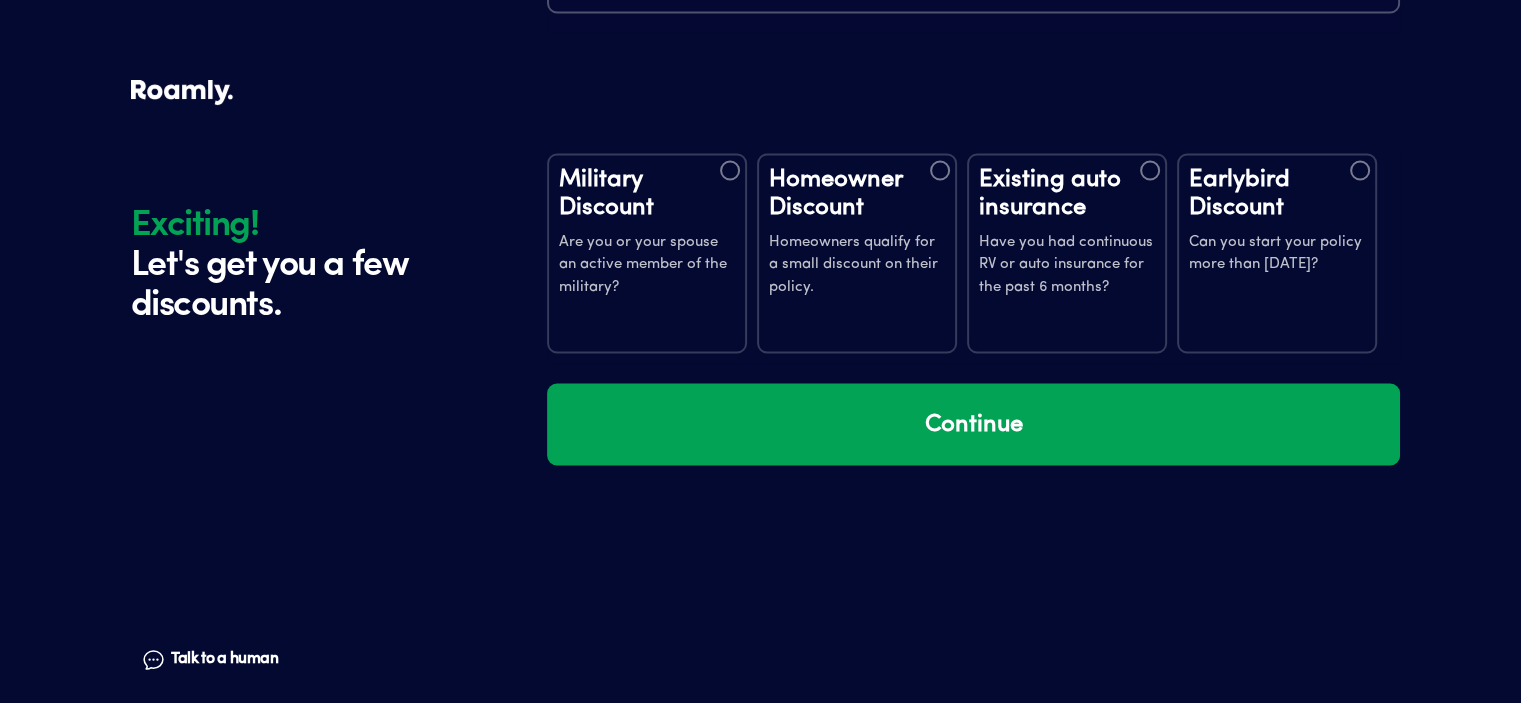 click on "Homeowner Discount" at bounding box center [857, 193] 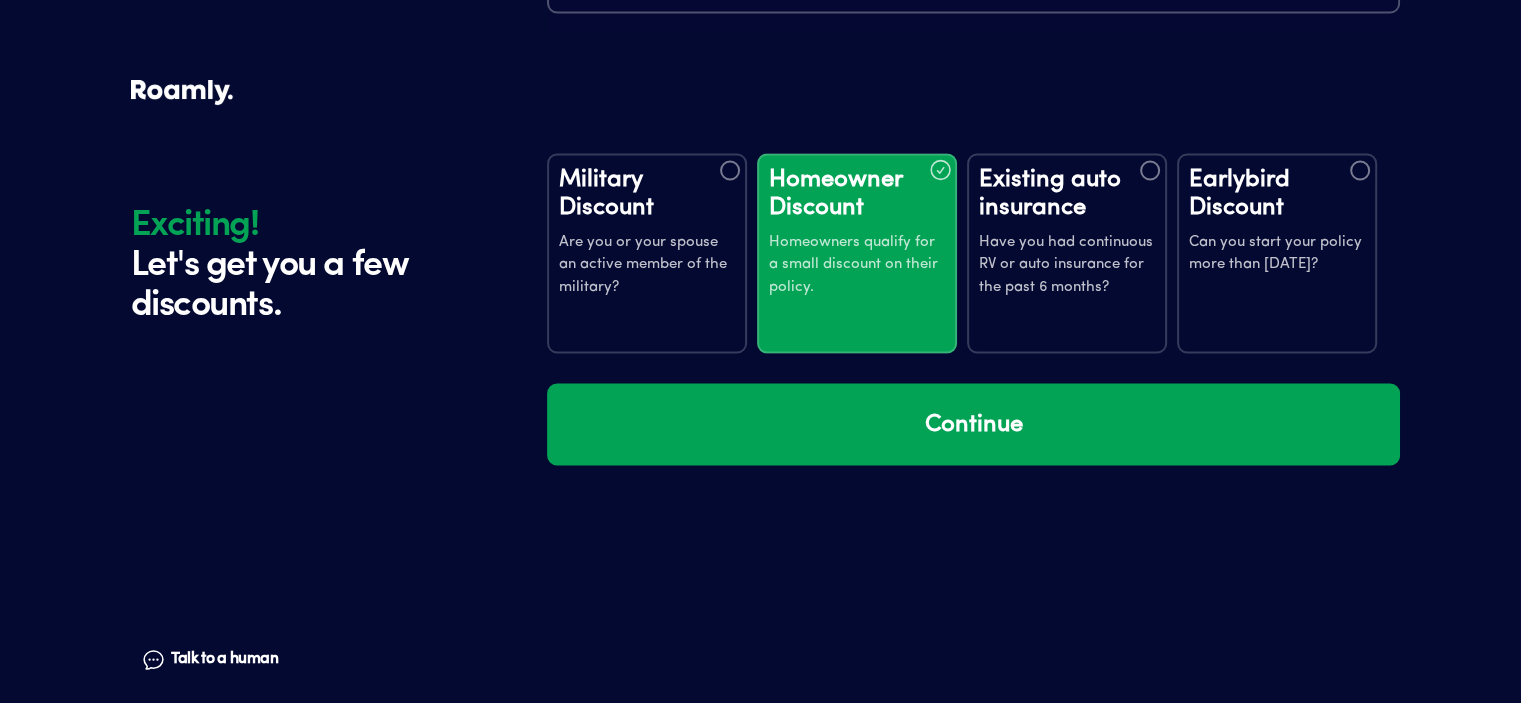 click on "Existing auto insurance" at bounding box center [1067, 193] 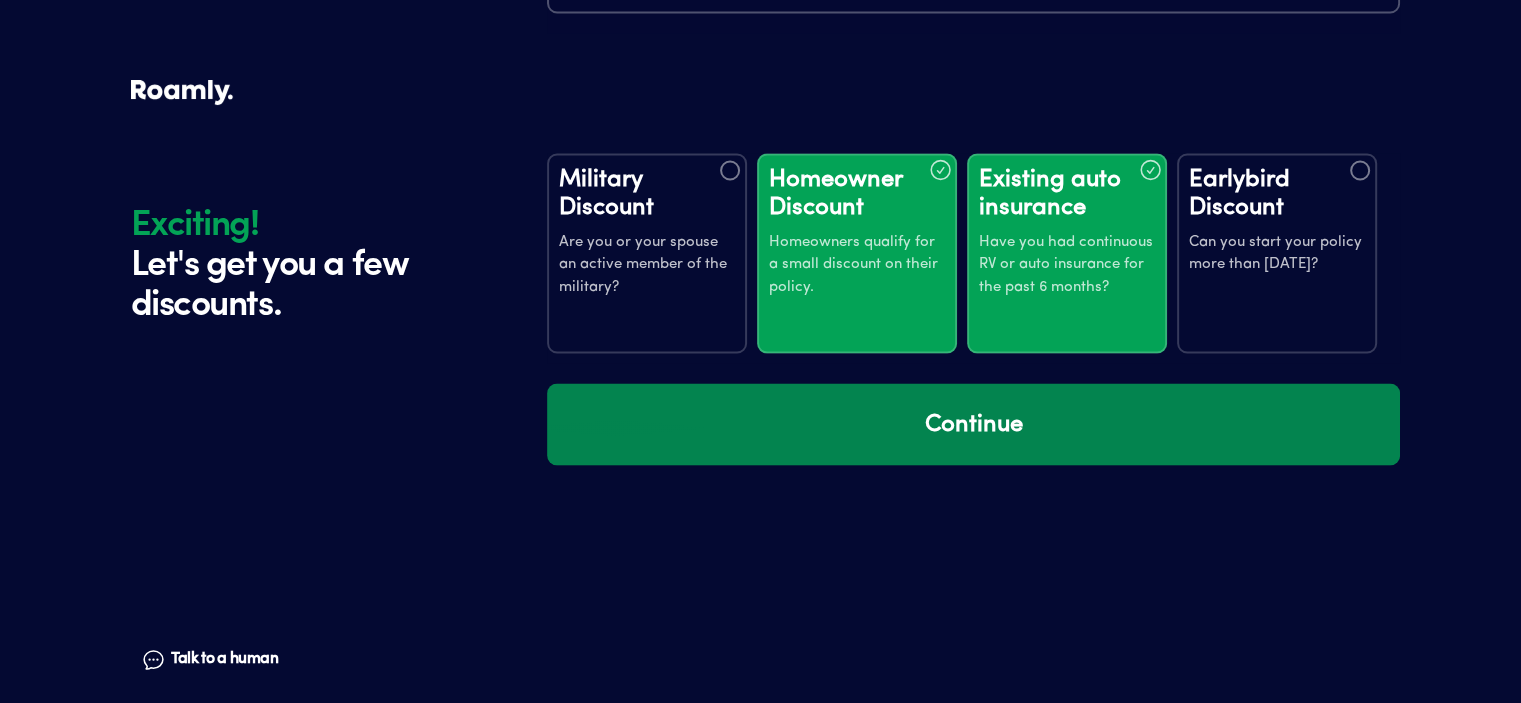 click on "Continue" at bounding box center (973, 424) 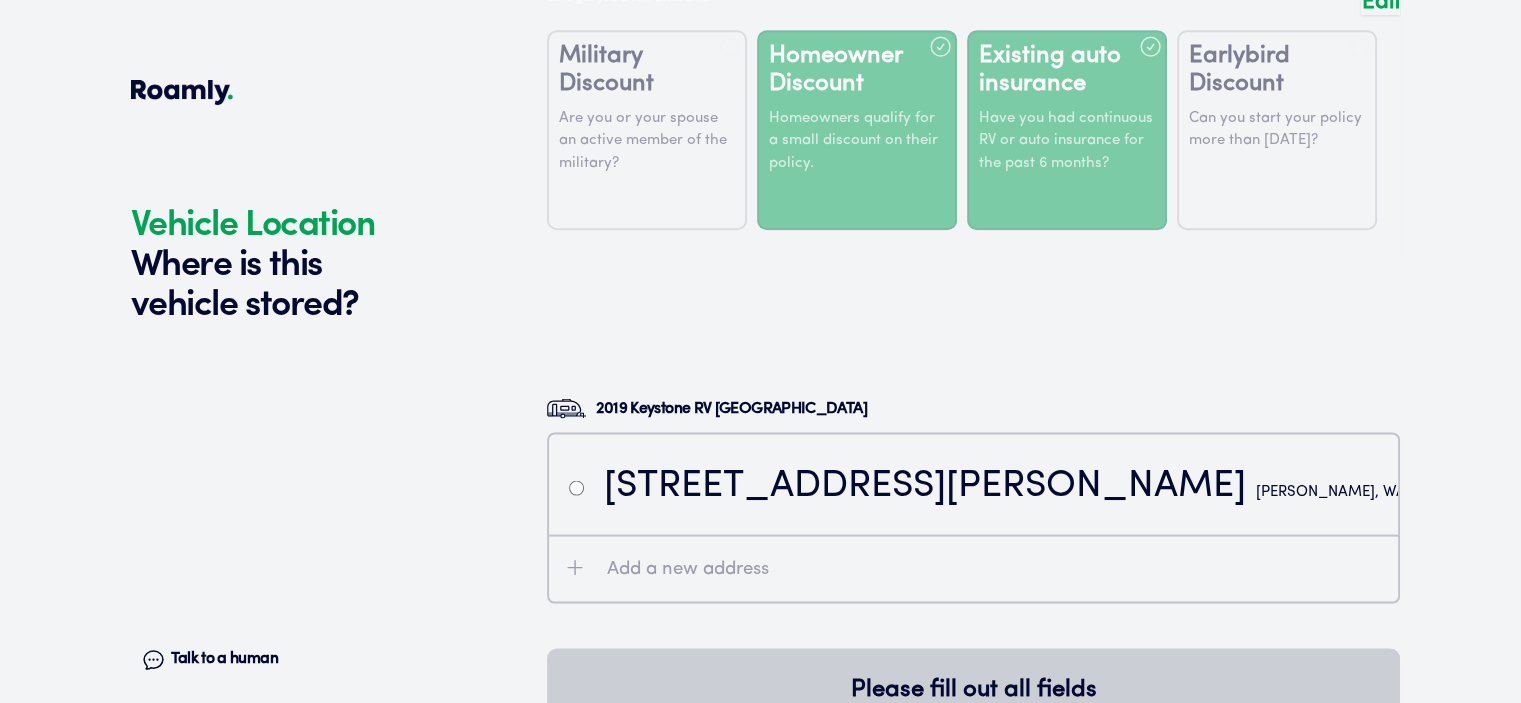 scroll, scrollTop: 4091, scrollLeft: 0, axis: vertical 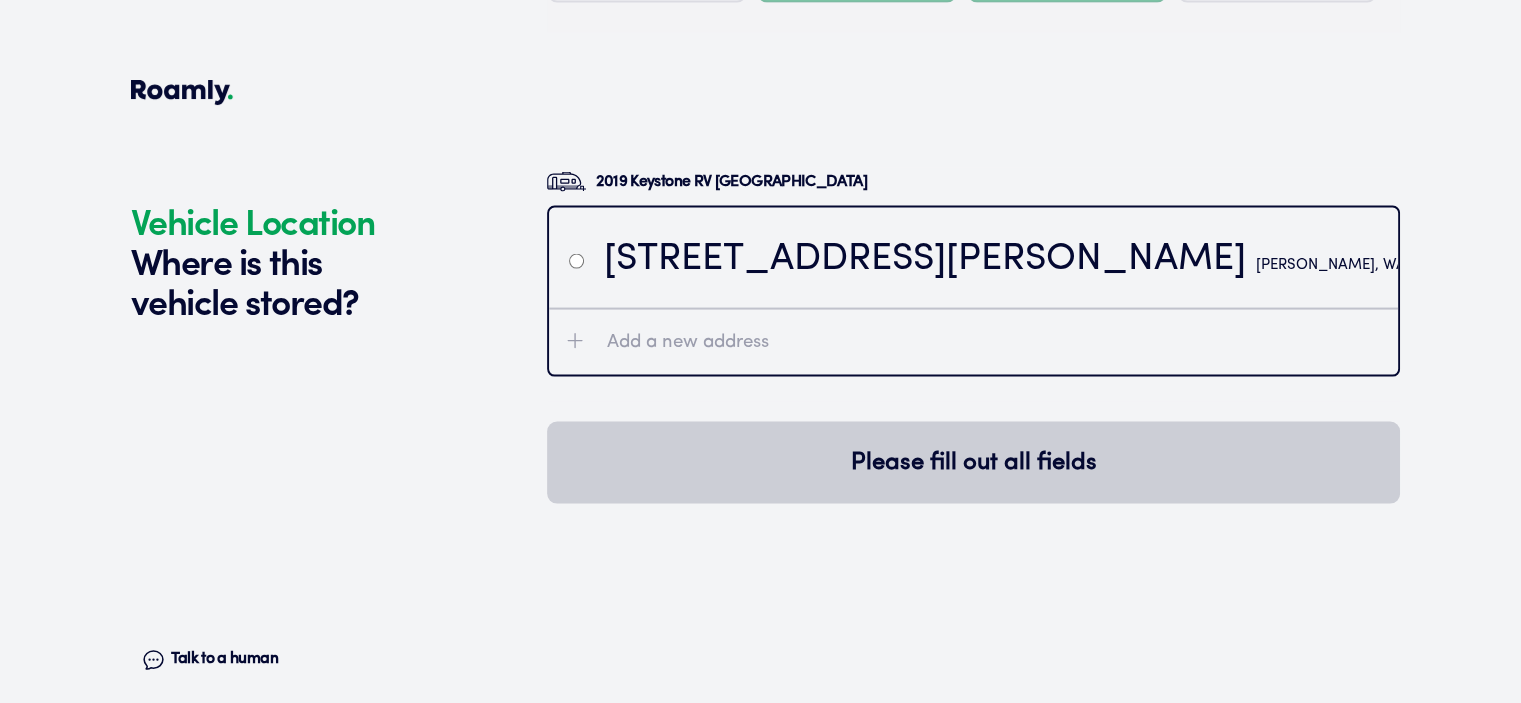 click at bounding box center [576, 261] 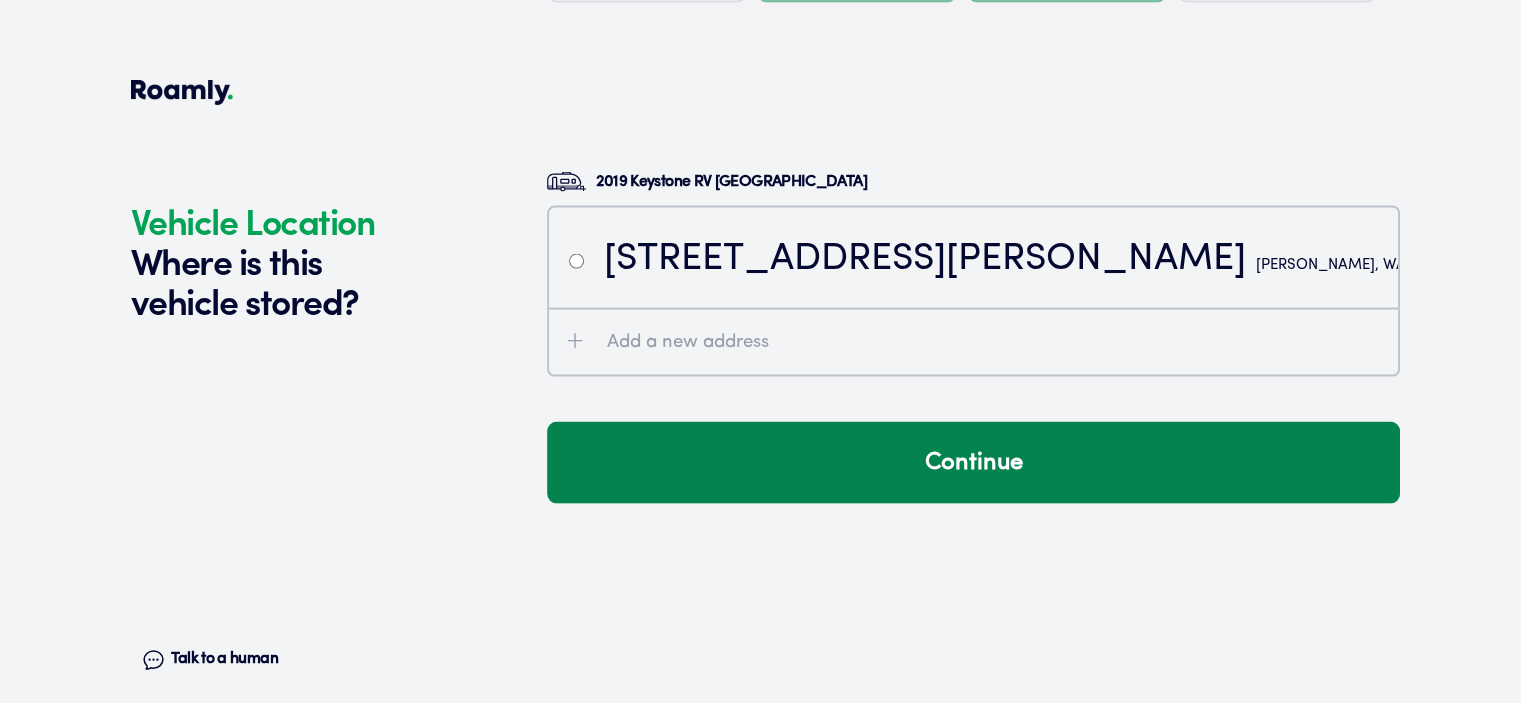 click on "Continue" at bounding box center [973, 463] 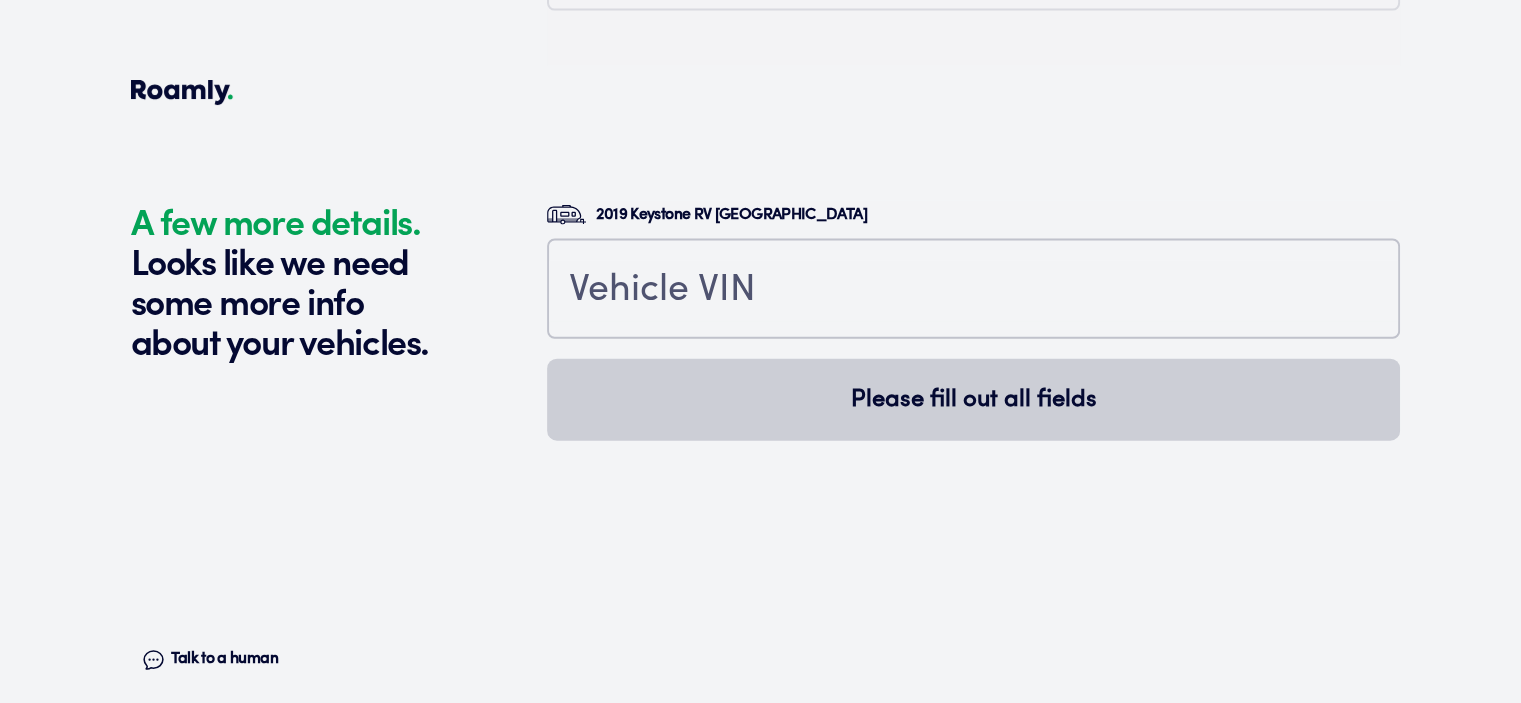 scroll, scrollTop: 4529, scrollLeft: 0, axis: vertical 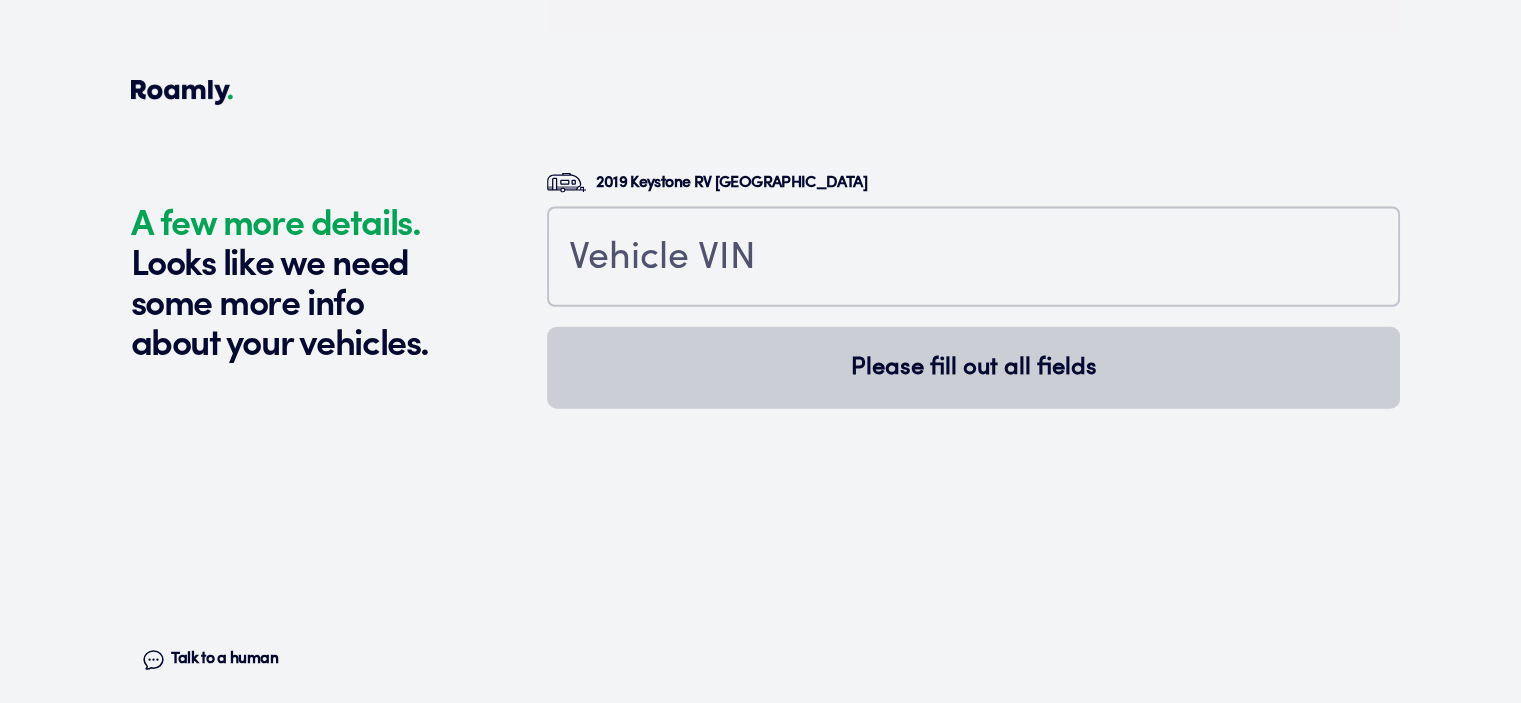click at bounding box center [973, 257] 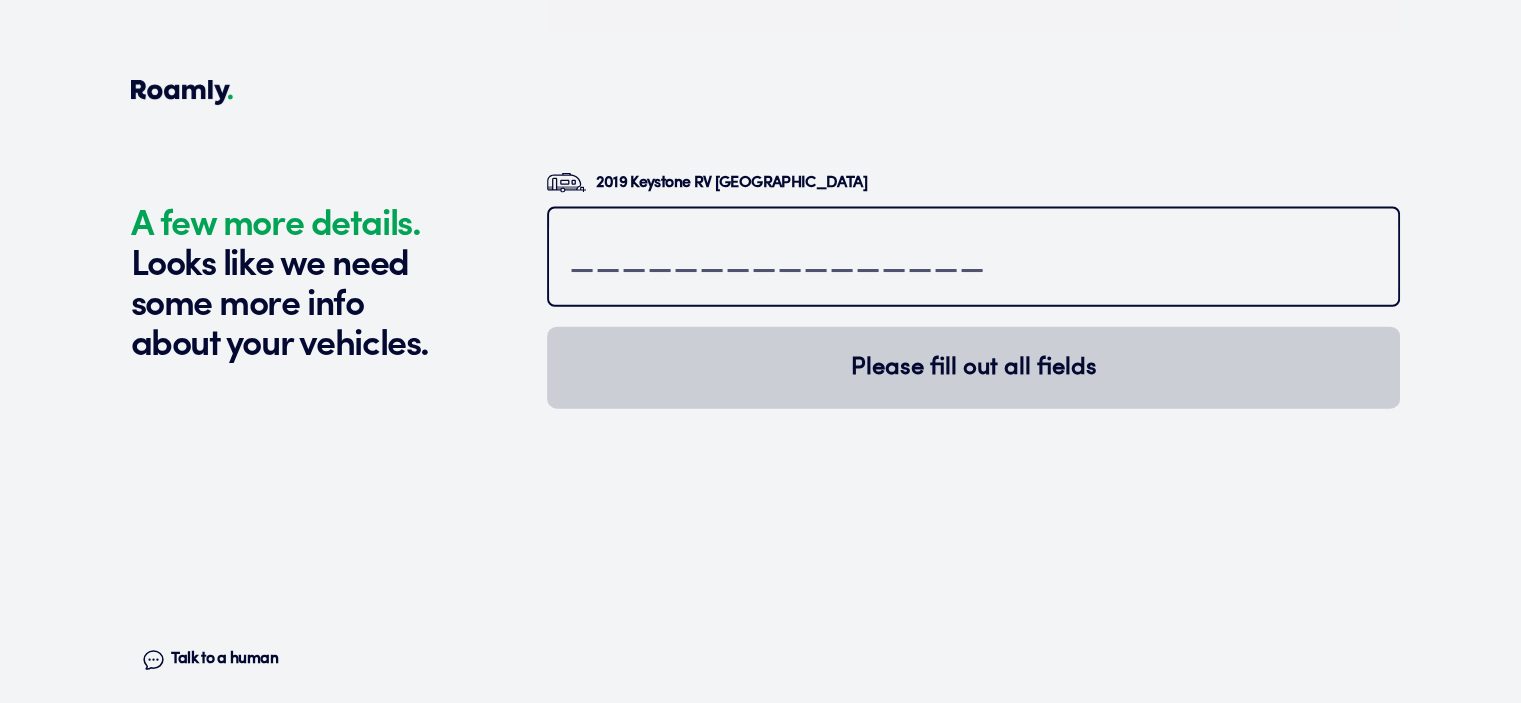 paste on "[US_VEHICLE_IDENTIFICATION_NUMBER]" 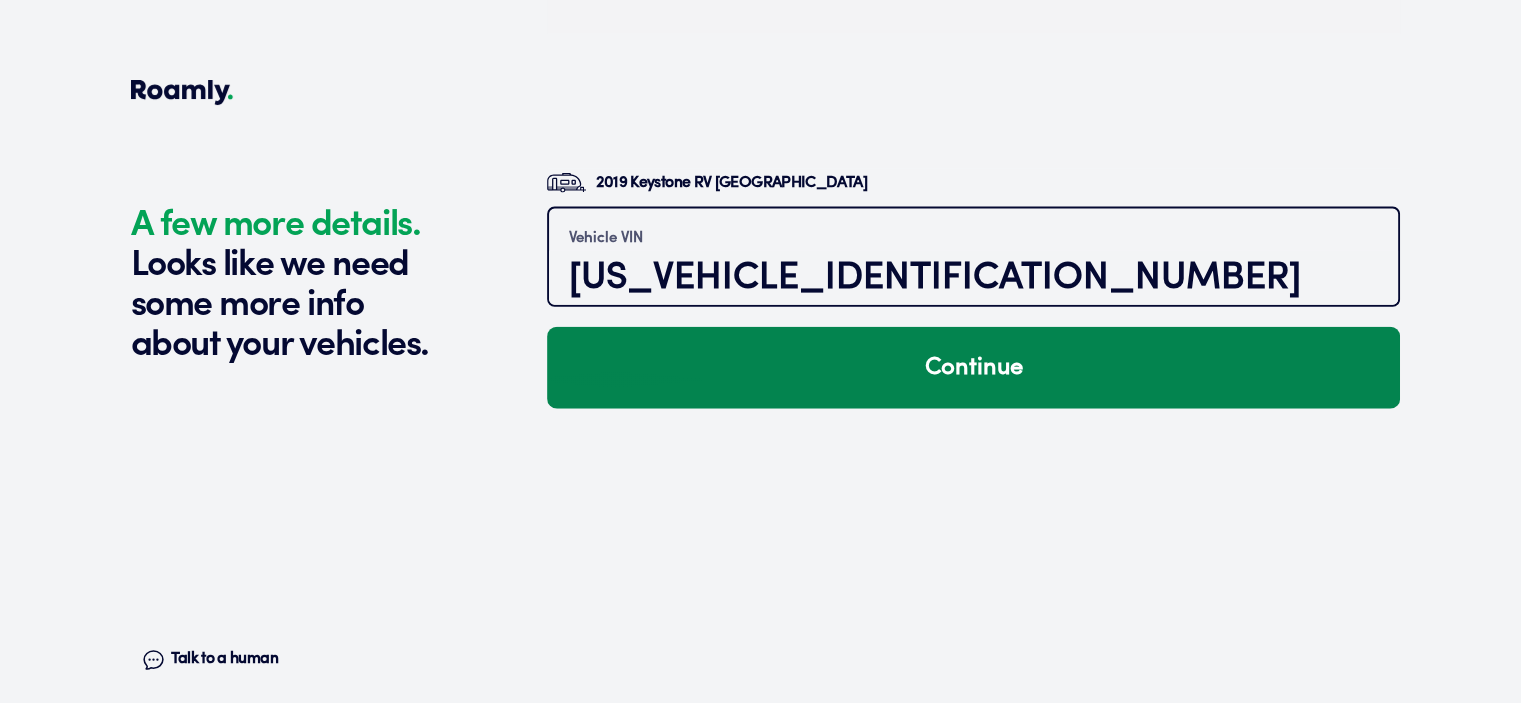 type on "[US_VEHICLE_IDENTIFICATION_NUMBER]" 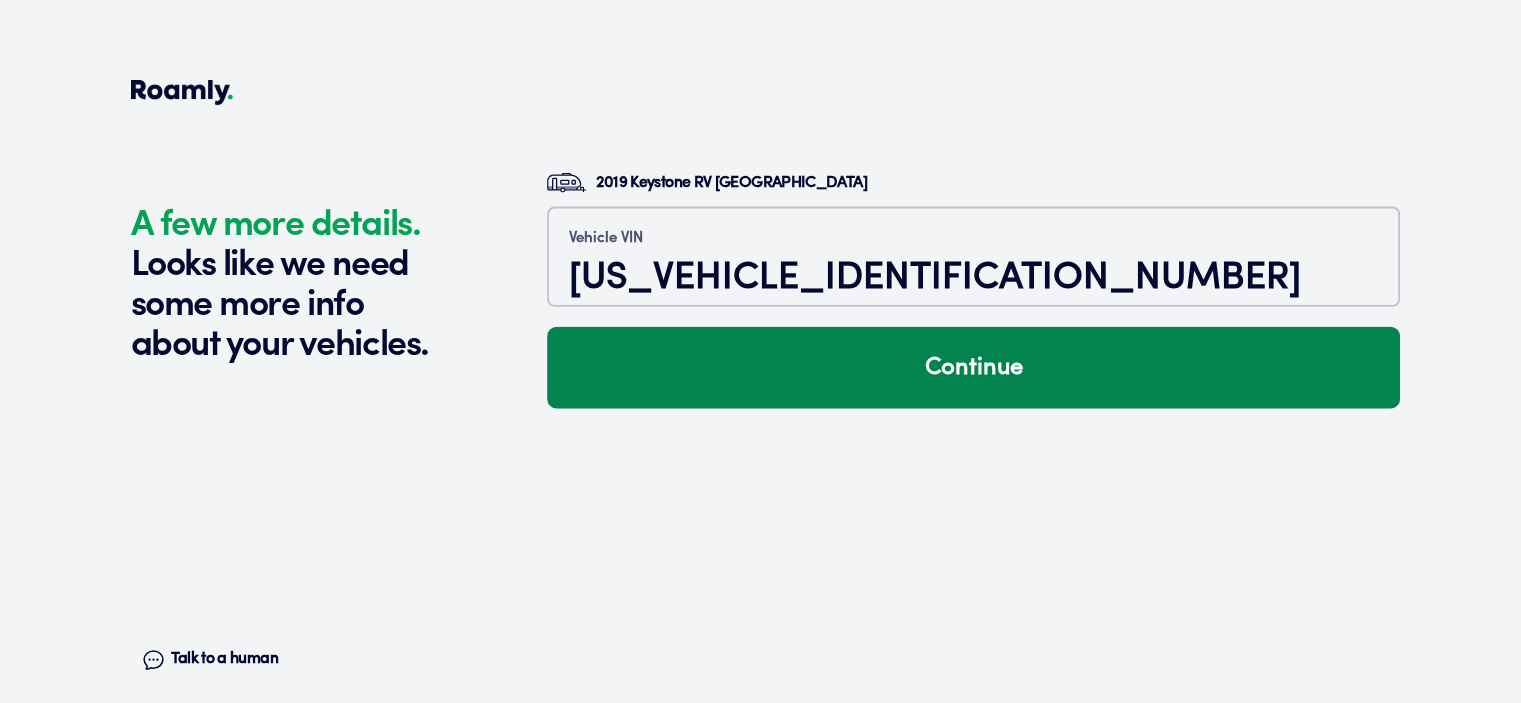 click on "Continue" at bounding box center (973, 368) 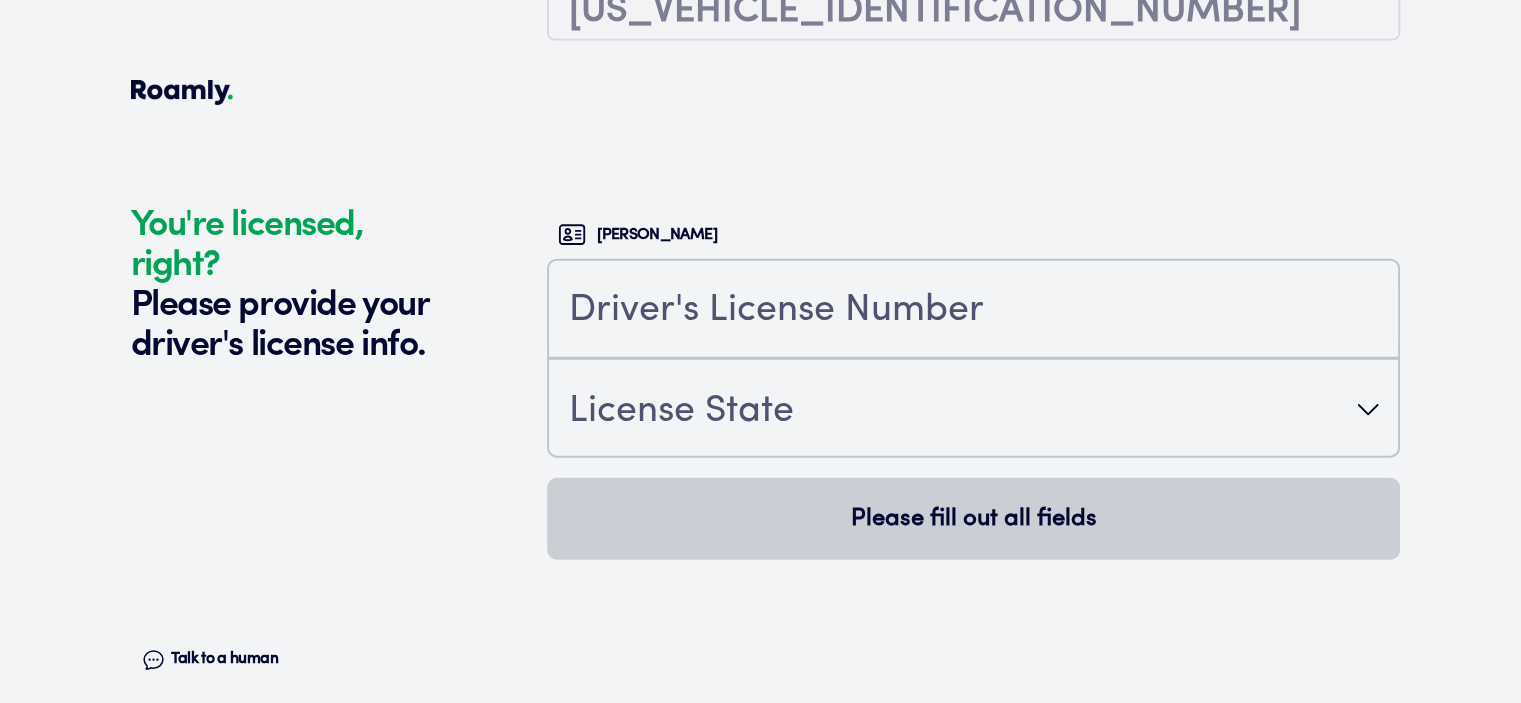 scroll, scrollTop: 4872, scrollLeft: 0, axis: vertical 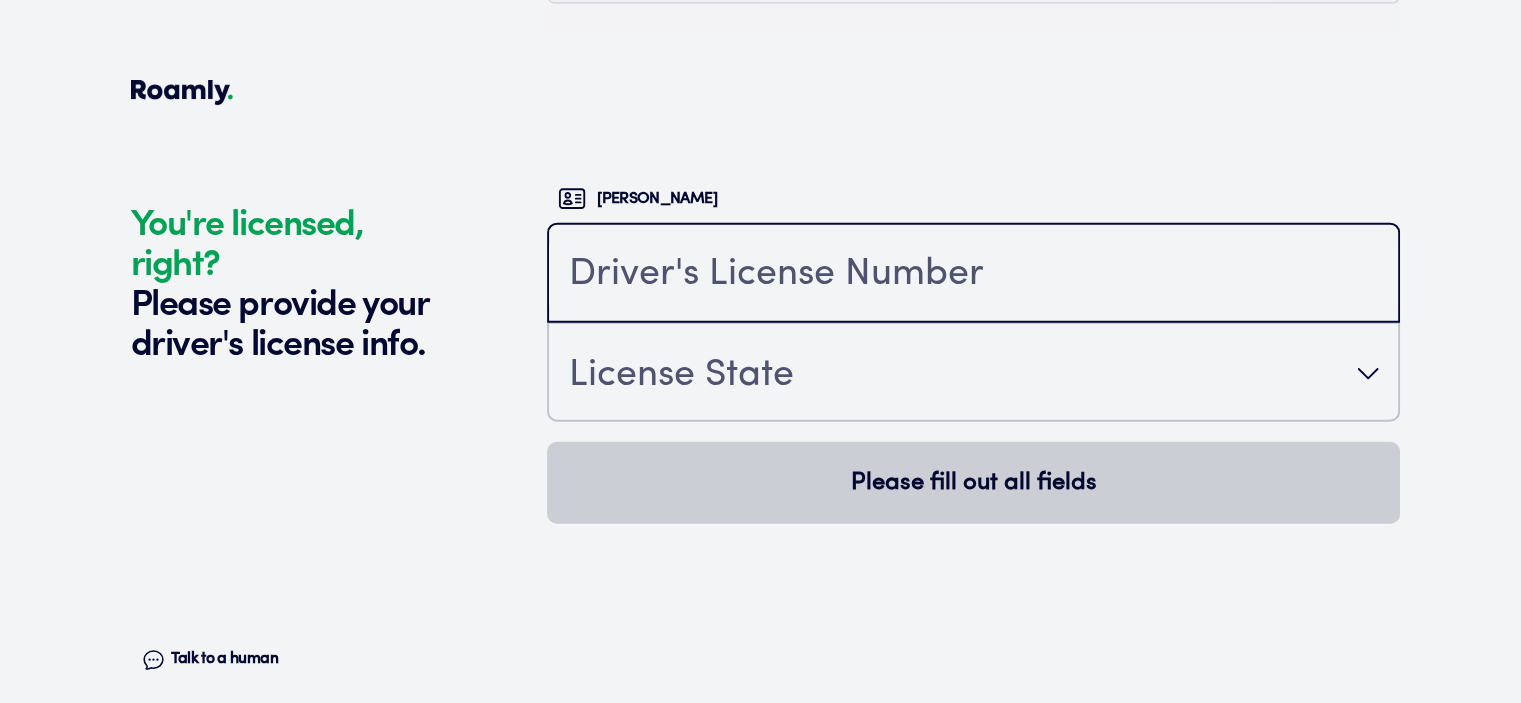 click at bounding box center [973, 275] 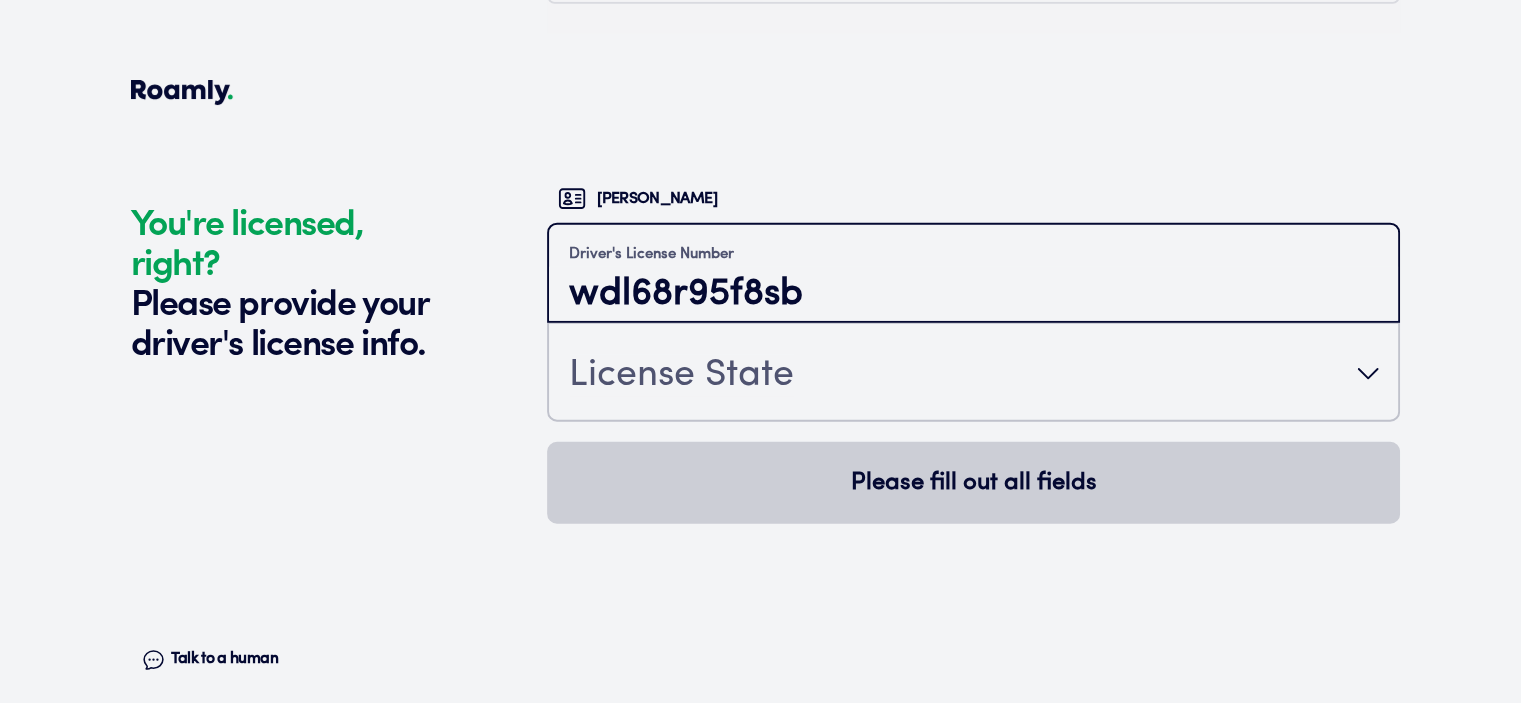 type on "wdl68r95f8sb" 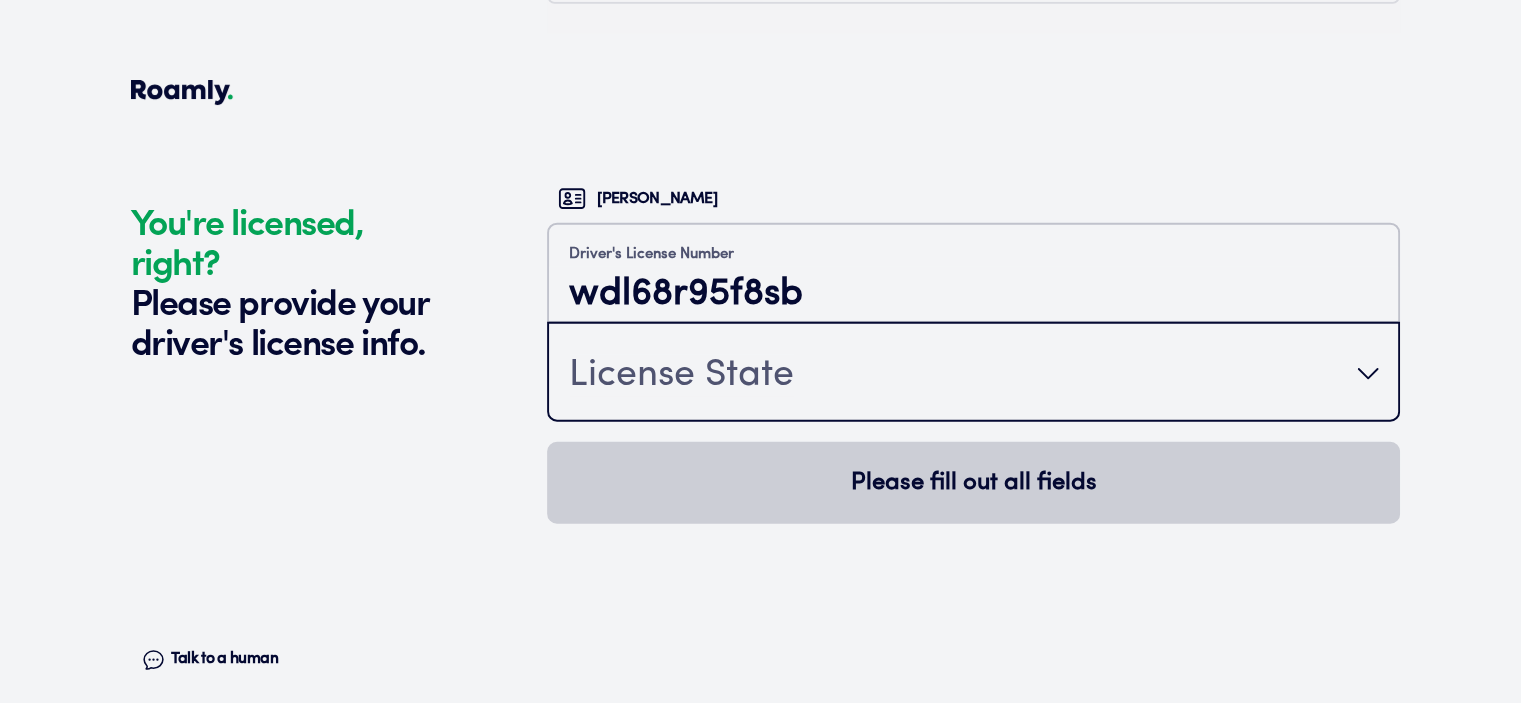 click on "License State" at bounding box center [973, 374] 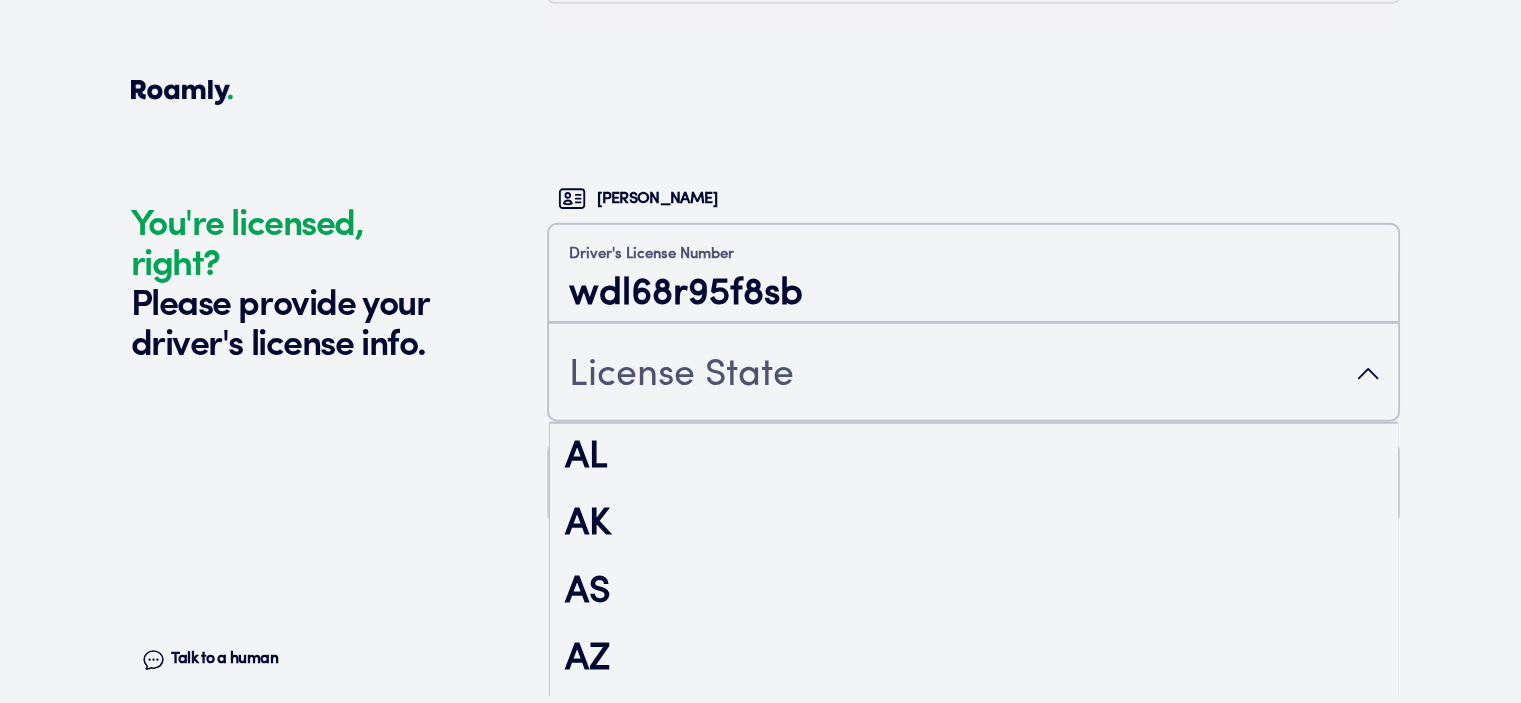 scroll, scrollTop: 3282, scrollLeft: 0, axis: vertical 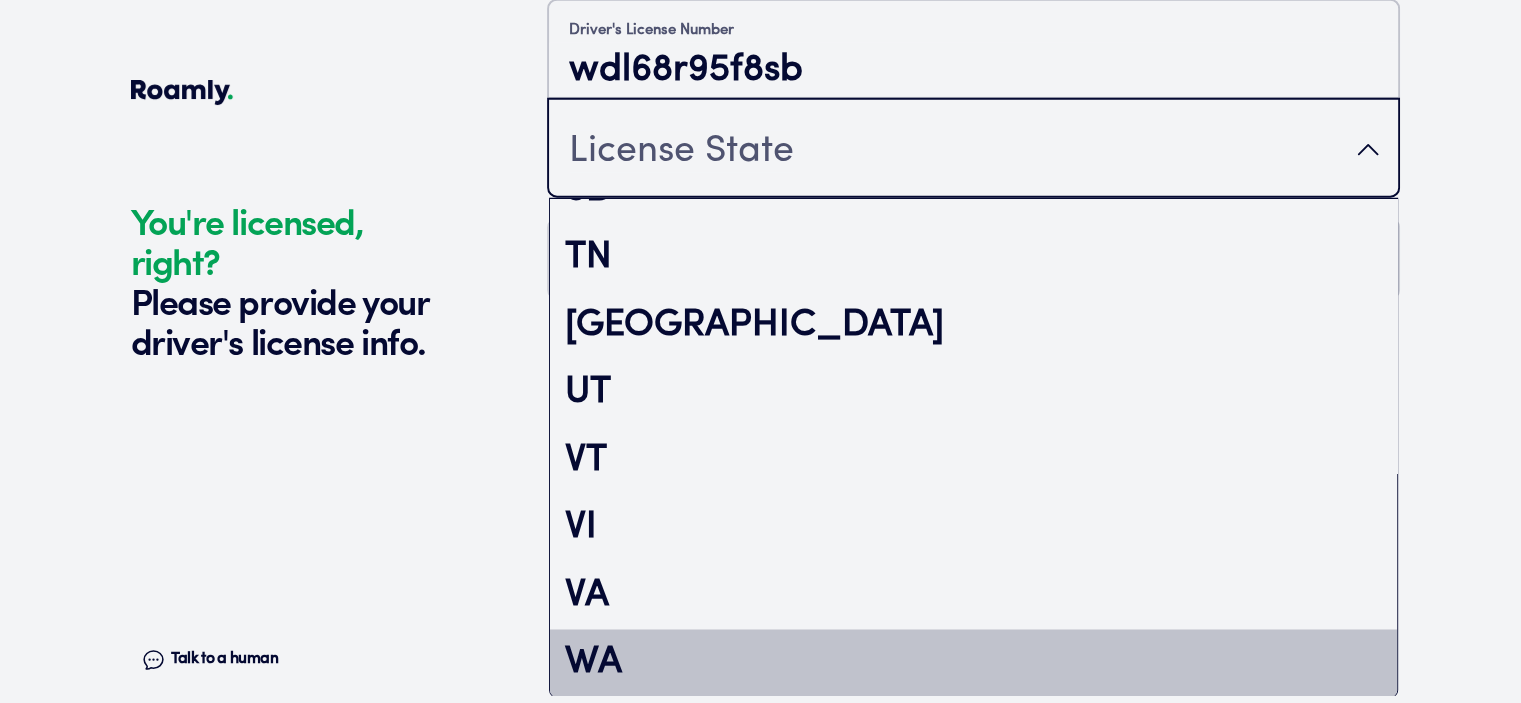 click on "WA" at bounding box center (973, 664) 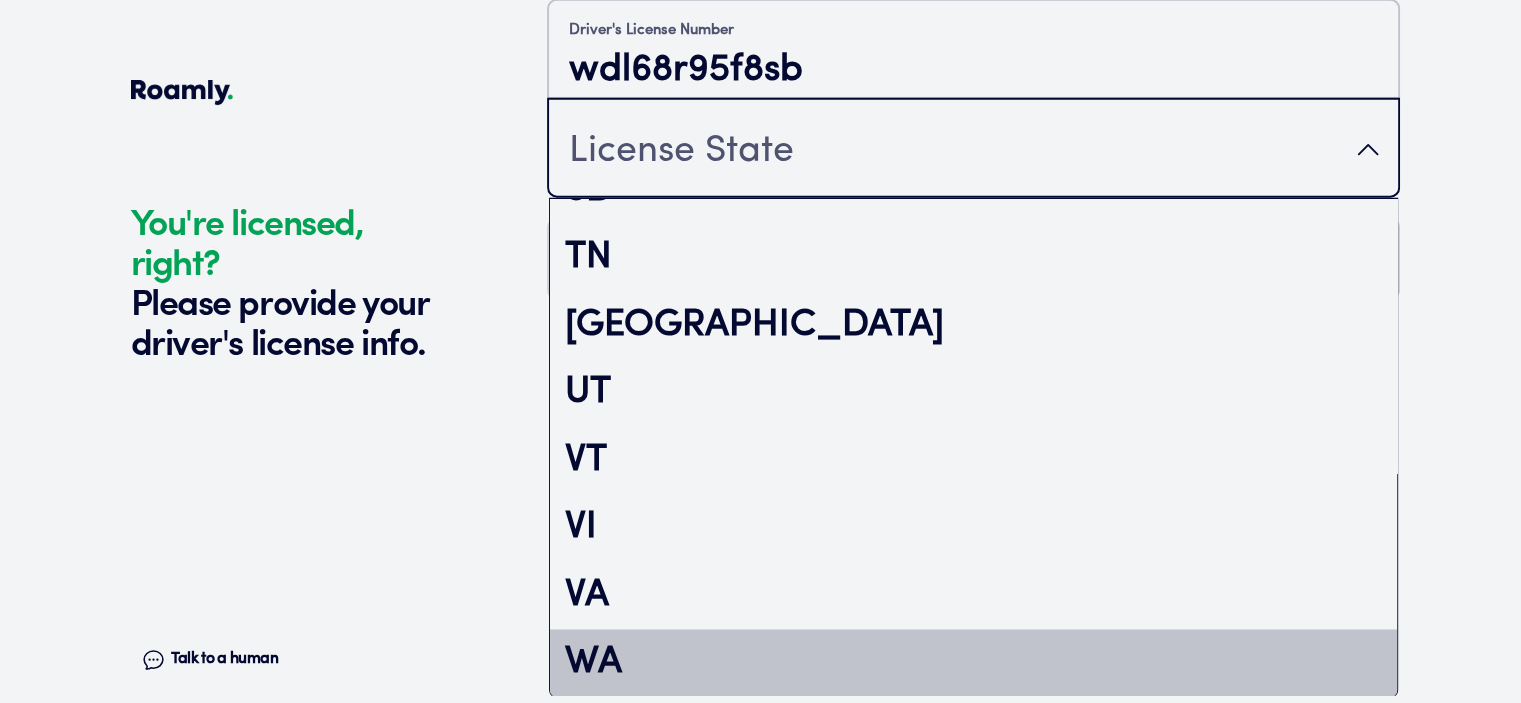 scroll, scrollTop: 0, scrollLeft: 0, axis: both 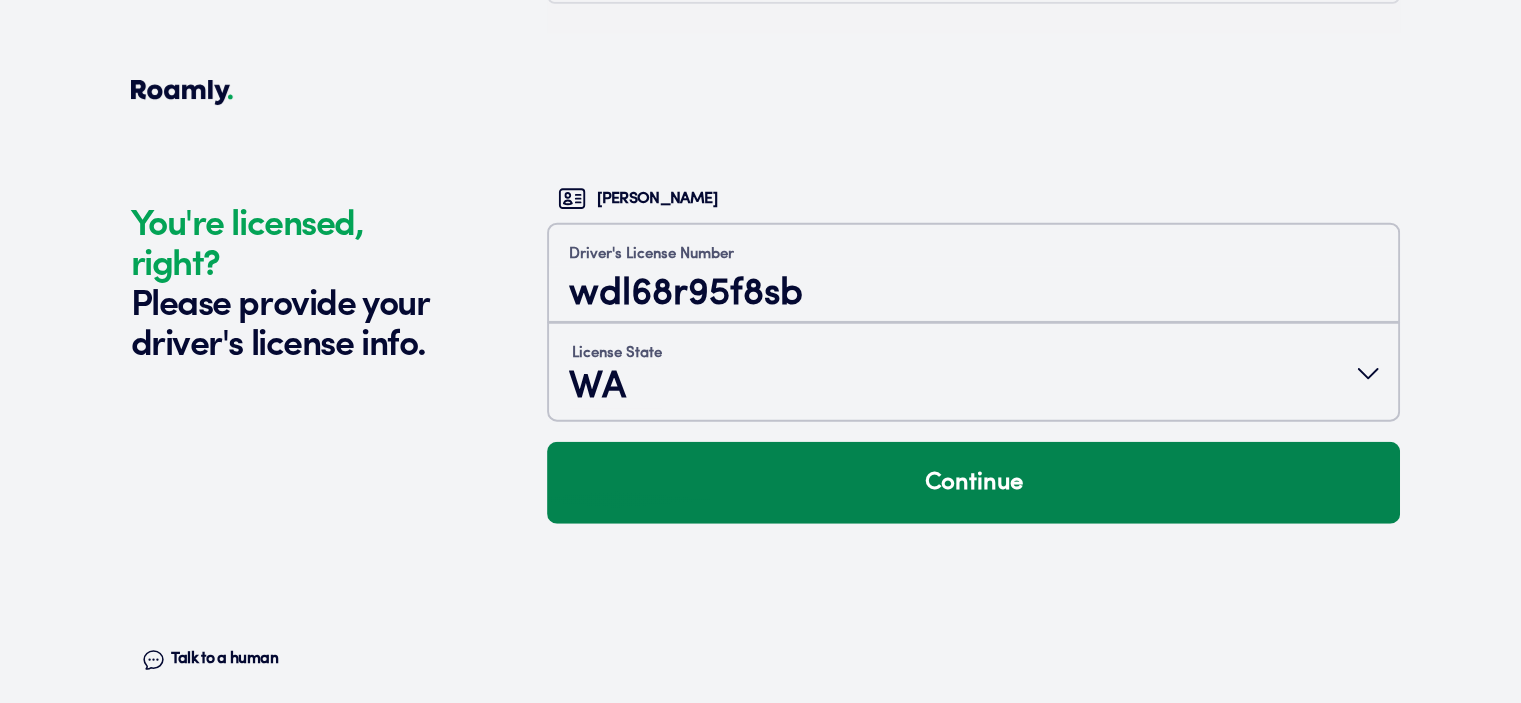 click on "Continue" at bounding box center [973, 483] 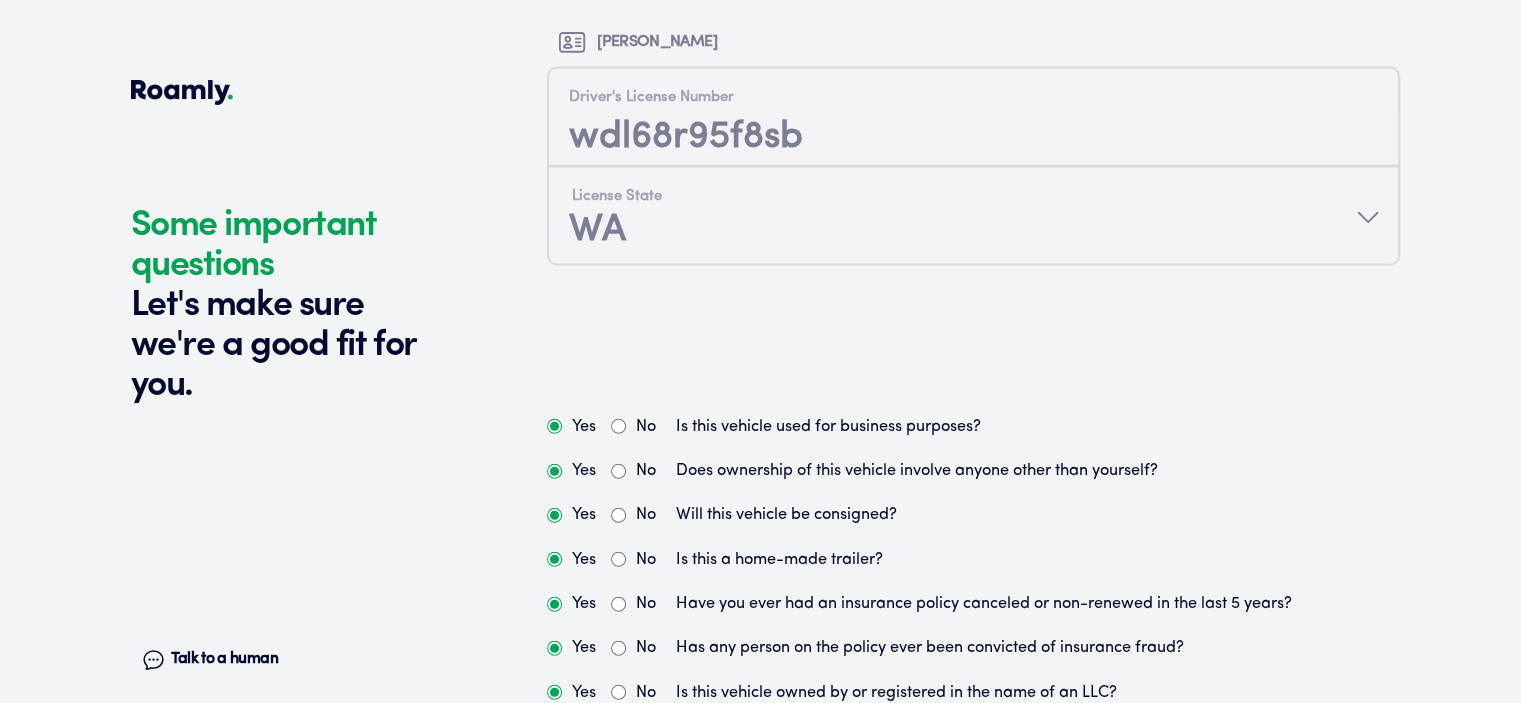 scroll, scrollTop: 5340, scrollLeft: 0, axis: vertical 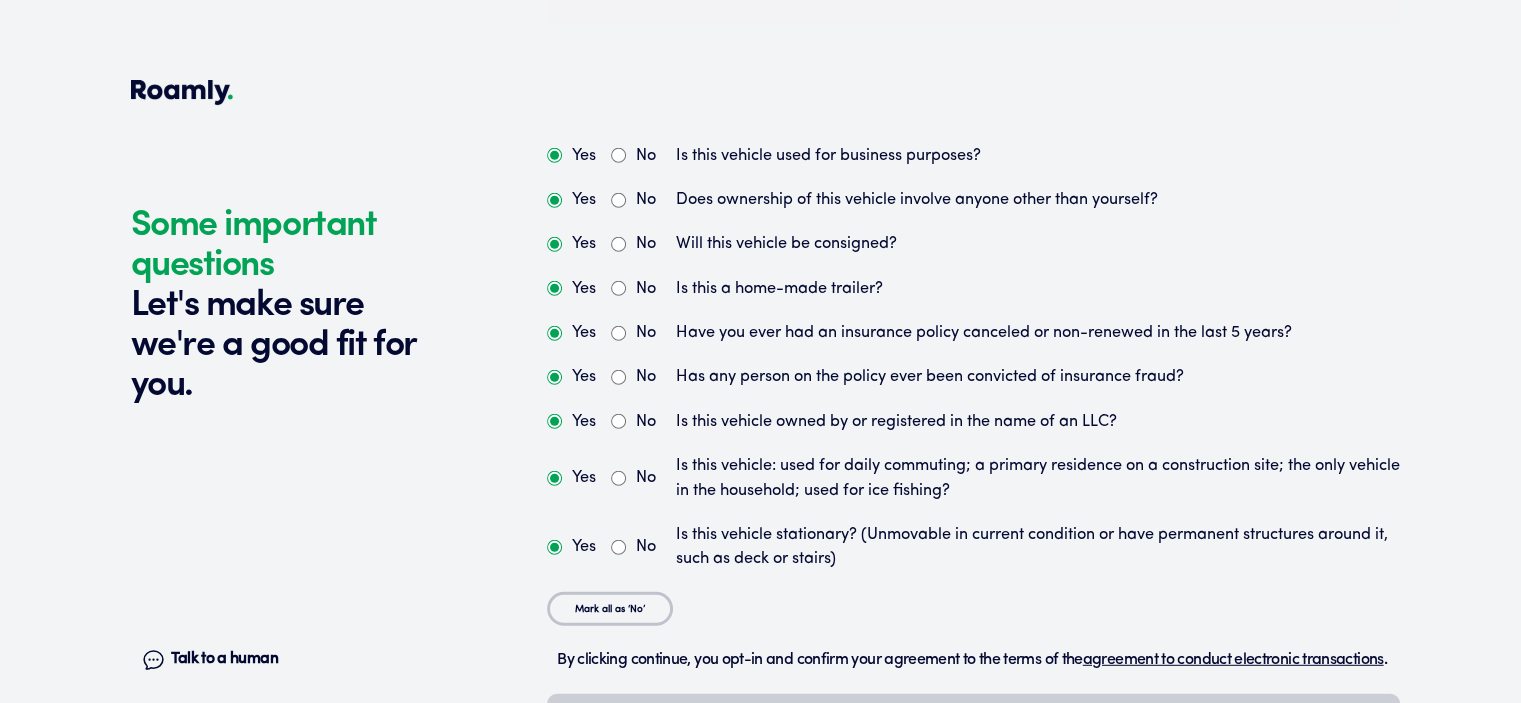 click on "No" at bounding box center (618, 155) 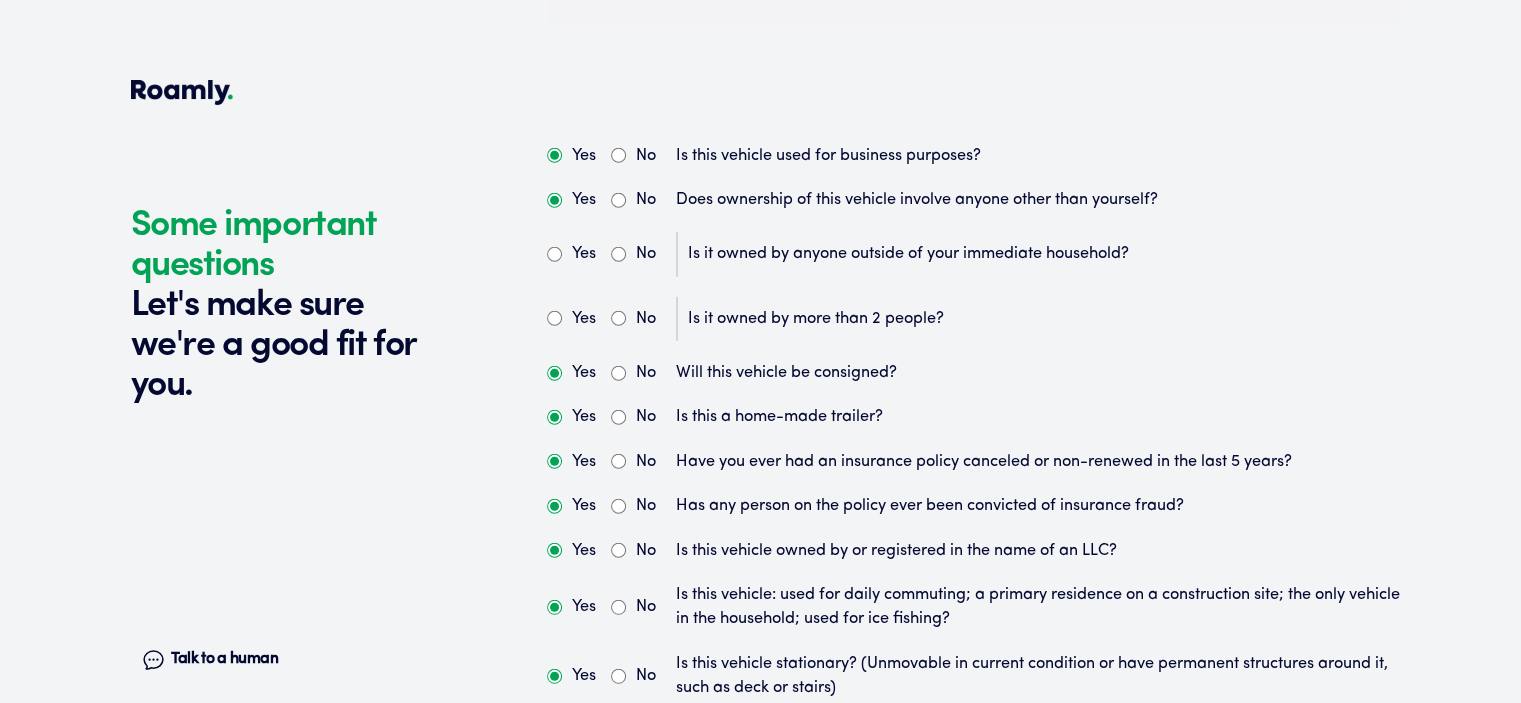 click on "No" at bounding box center [618, 417] 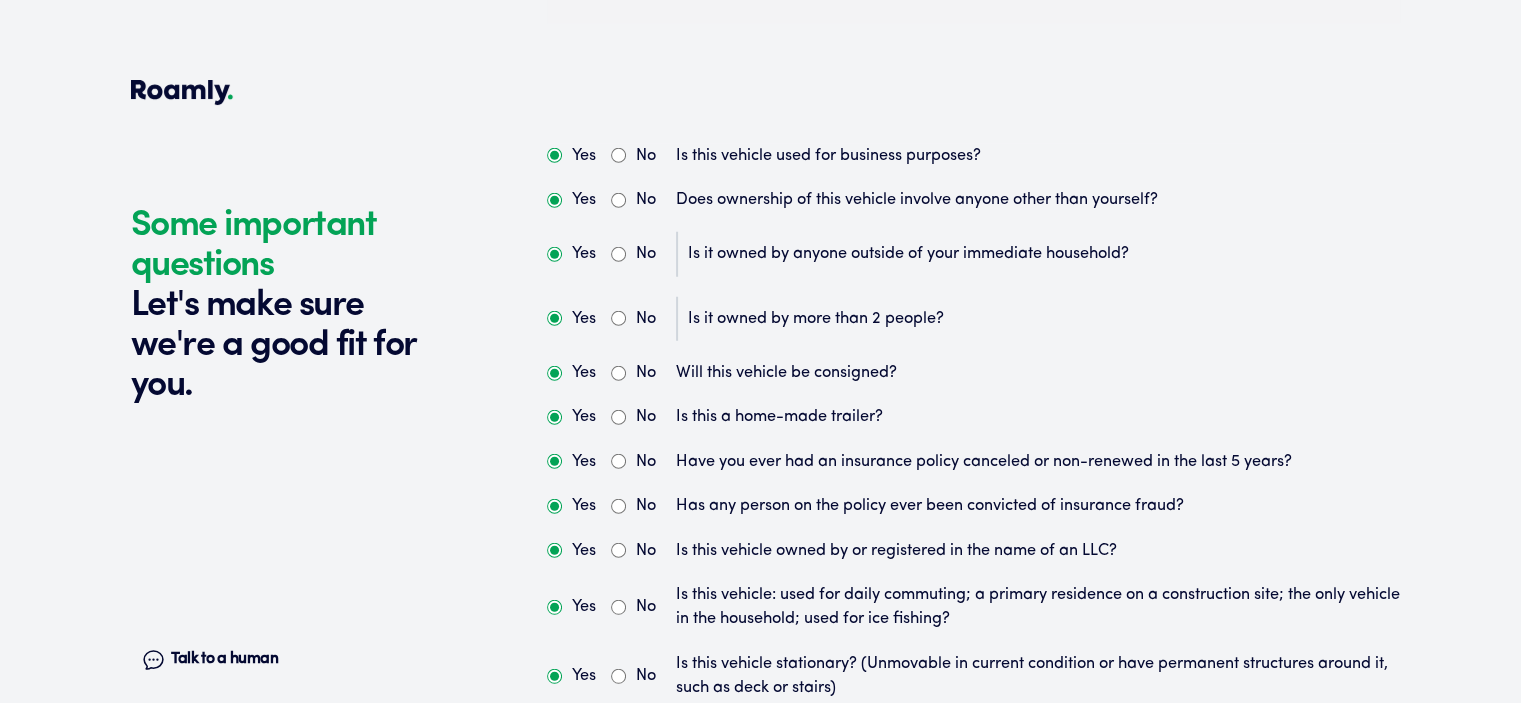 click on "No" at bounding box center [618, 461] 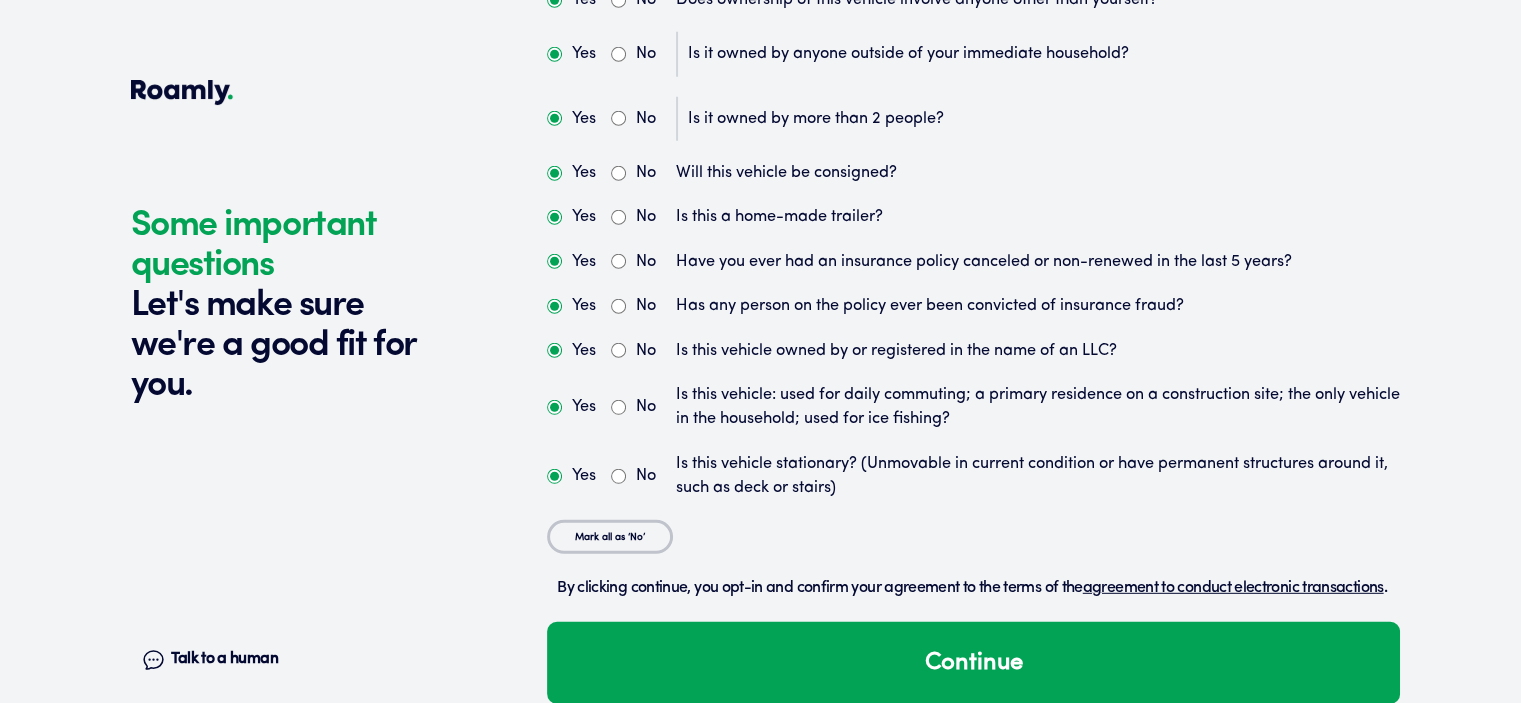 scroll, scrollTop: 5595, scrollLeft: 0, axis: vertical 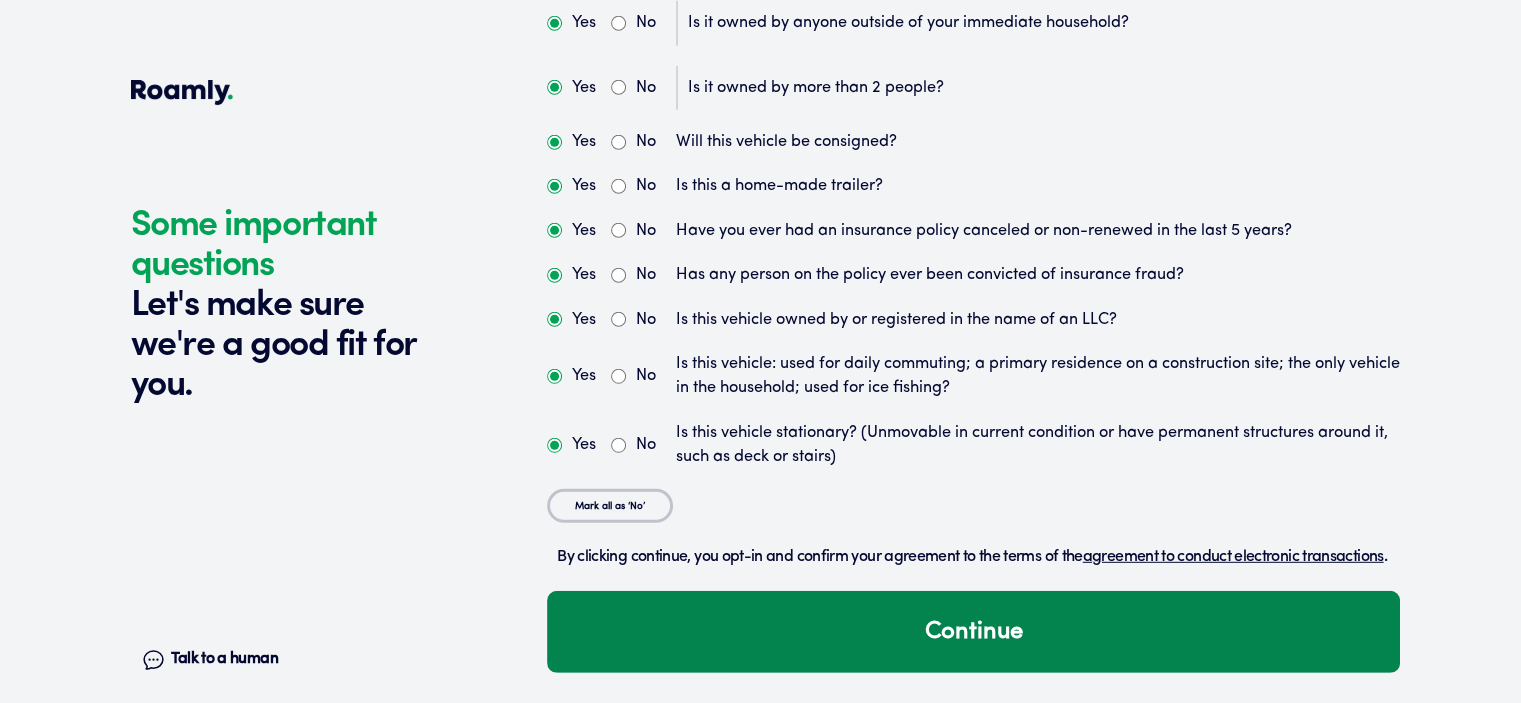 click on "Continue" at bounding box center [973, 632] 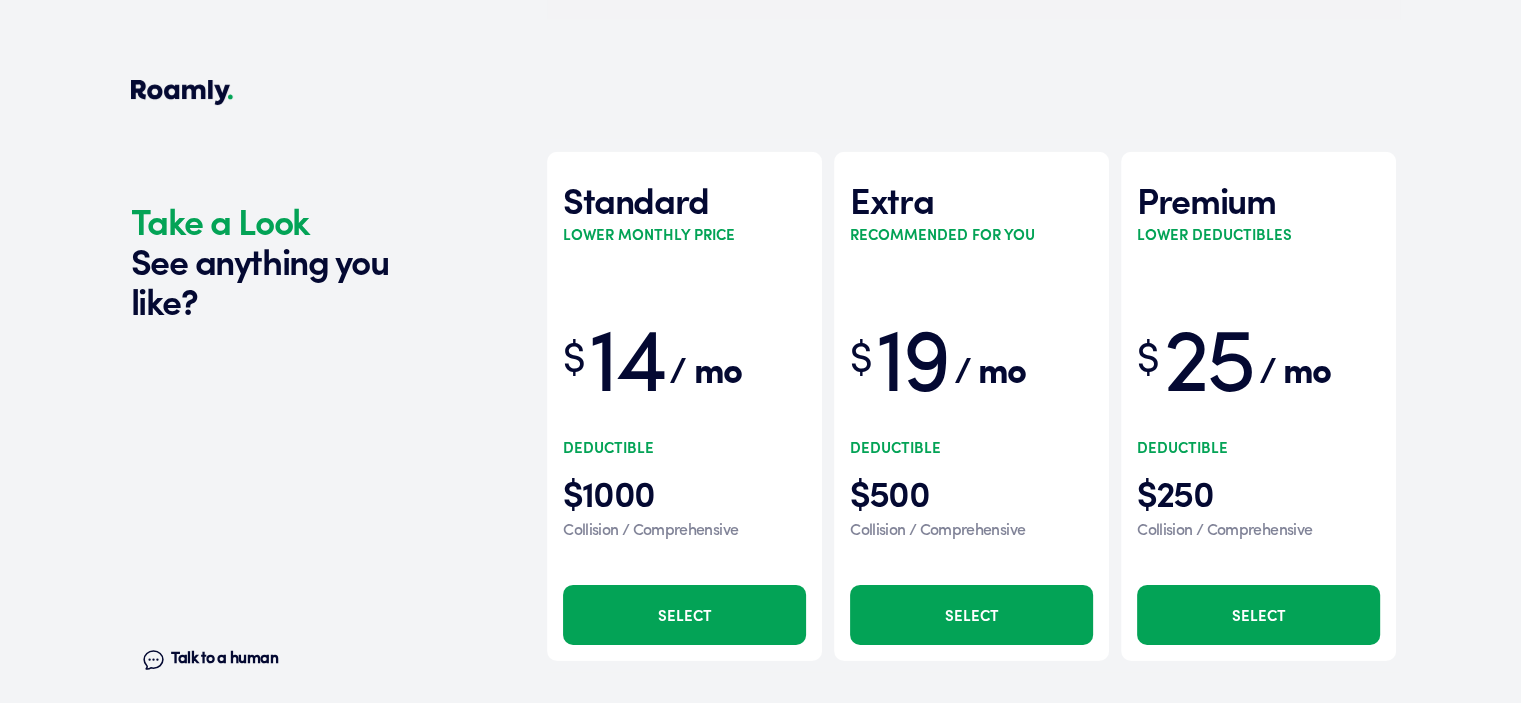 scroll, scrollTop: 6206, scrollLeft: 0, axis: vertical 